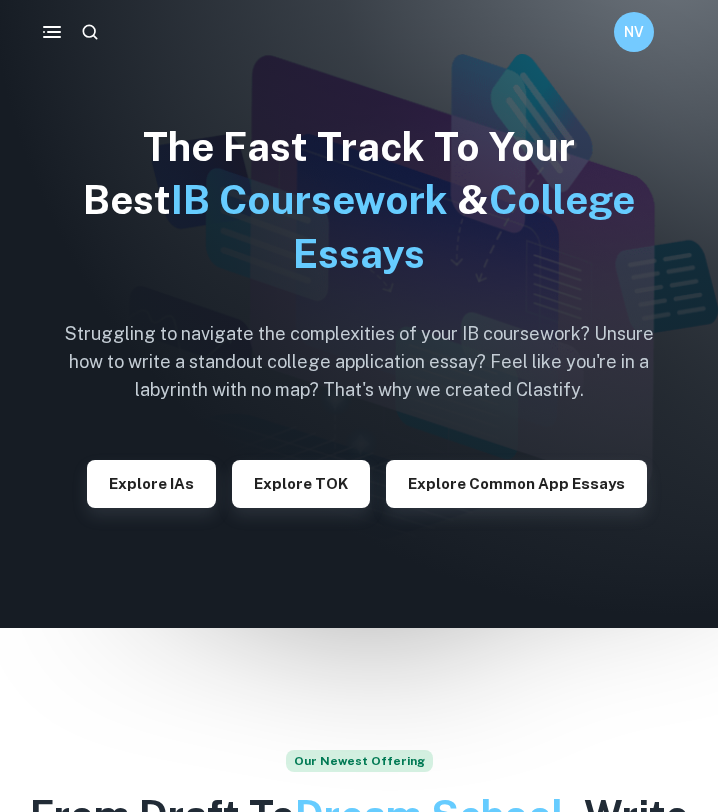 scroll, scrollTop: 0, scrollLeft: 0, axis: both 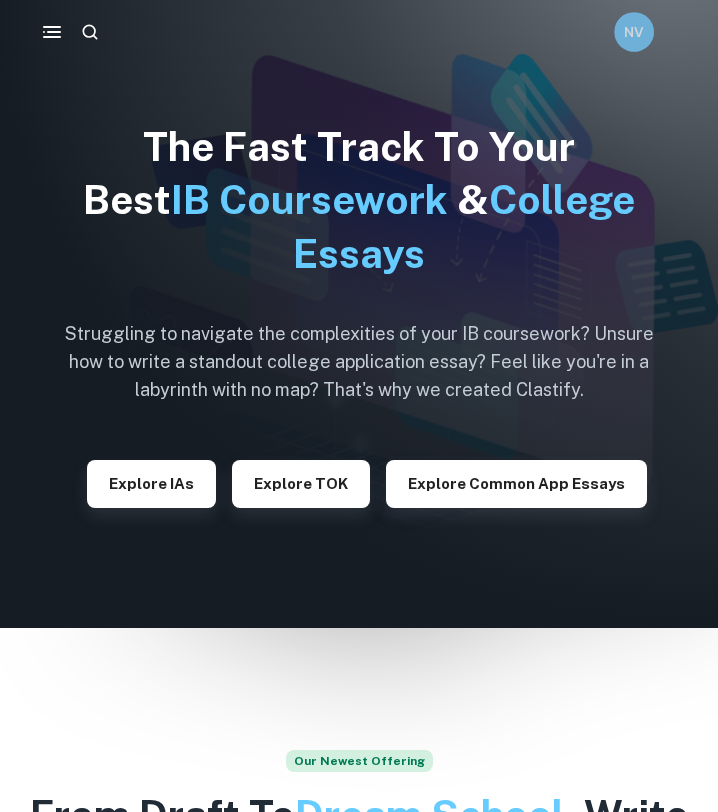 click on "NV" at bounding box center (634, 32) 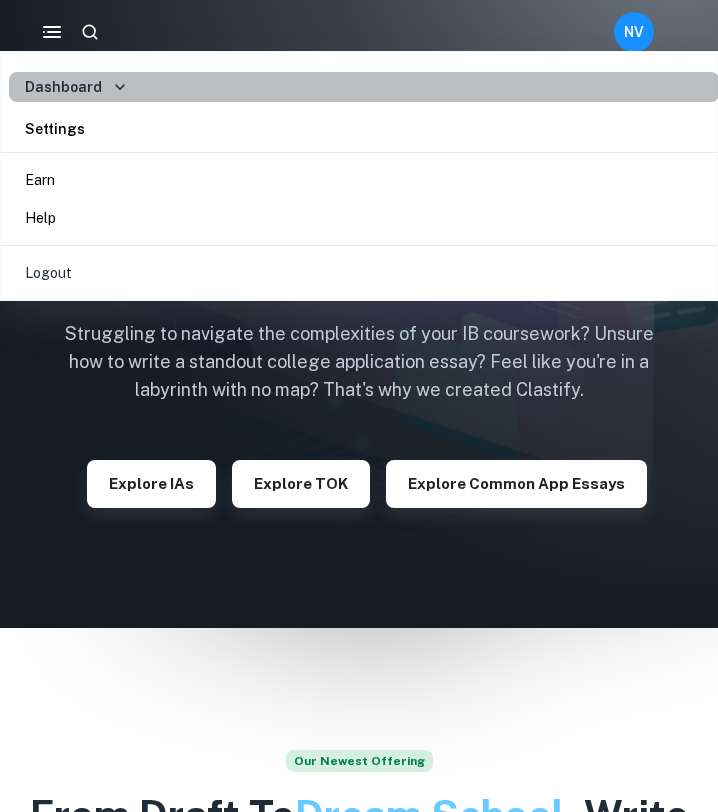 click on "Dashboard" at bounding box center (364, 87) 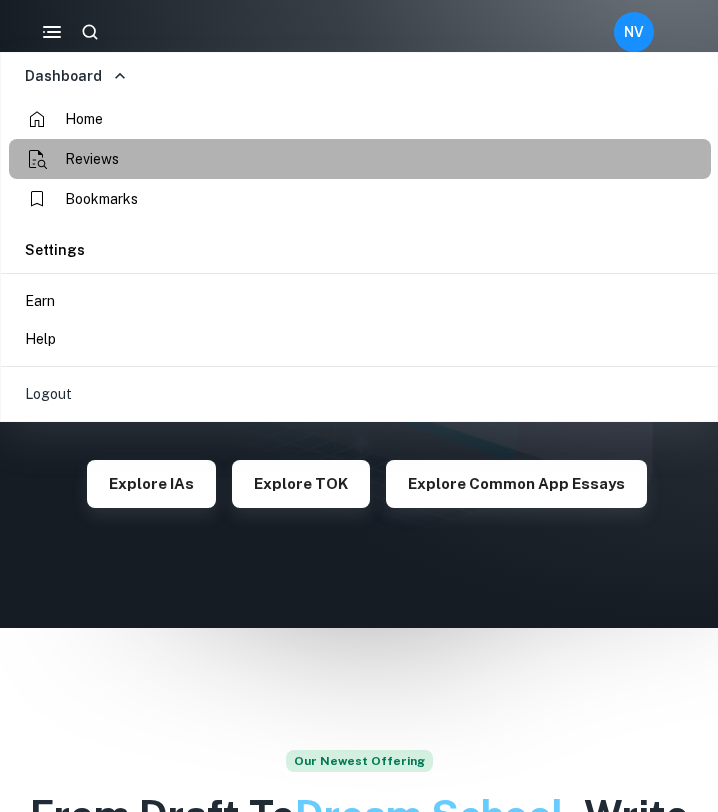 click on "Reviews" at bounding box center [360, 159] 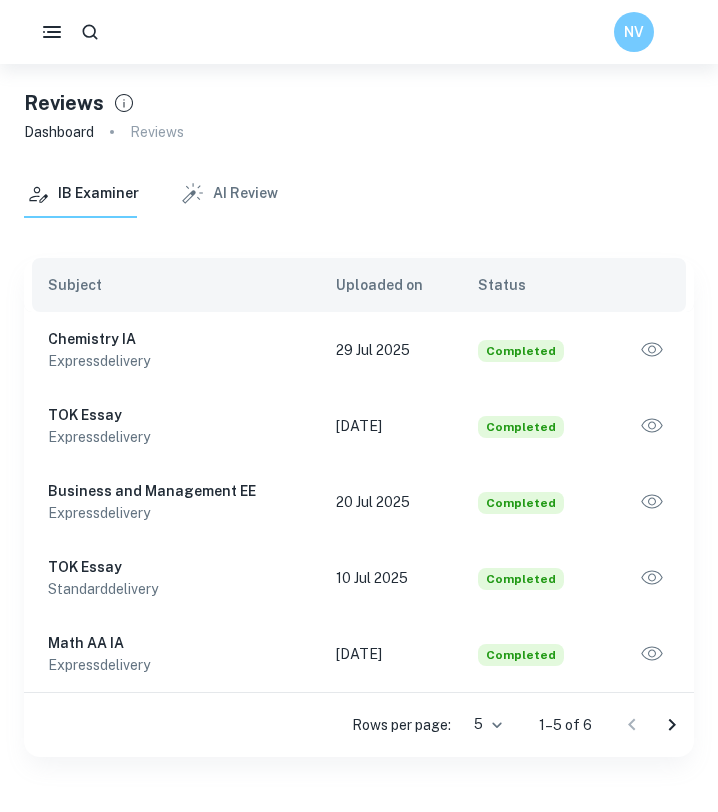 click on "Chemistry IA" at bounding box center (176, 339) 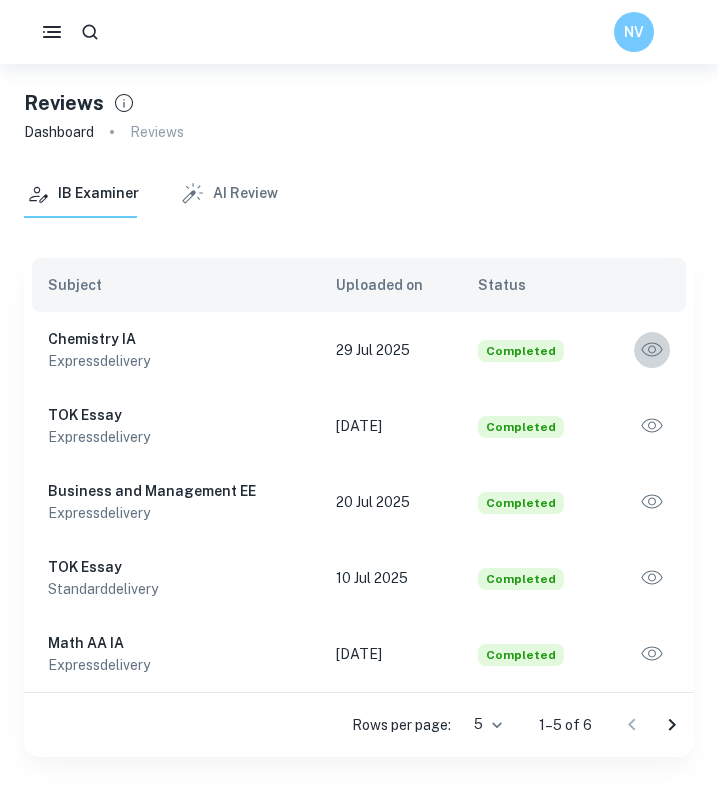 click 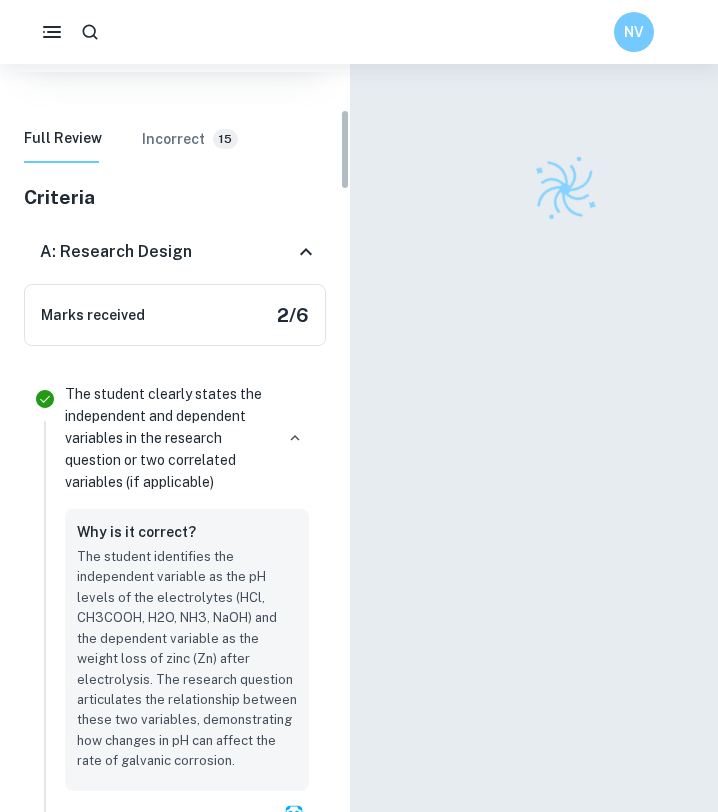 scroll, scrollTop: 341, scrollLeft: 0, axis: vertical 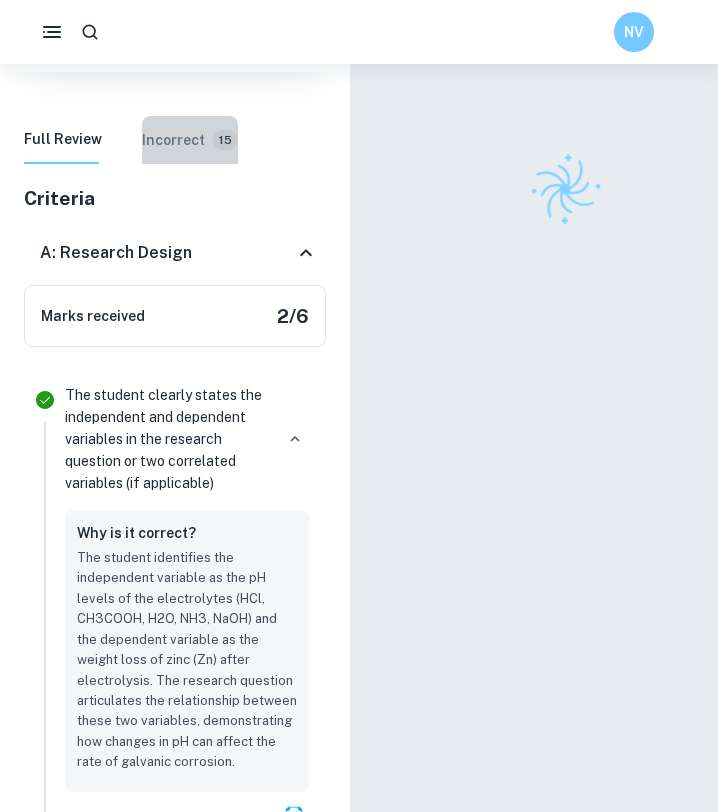 click on "Incorrect" at bounding box center [173, 140] 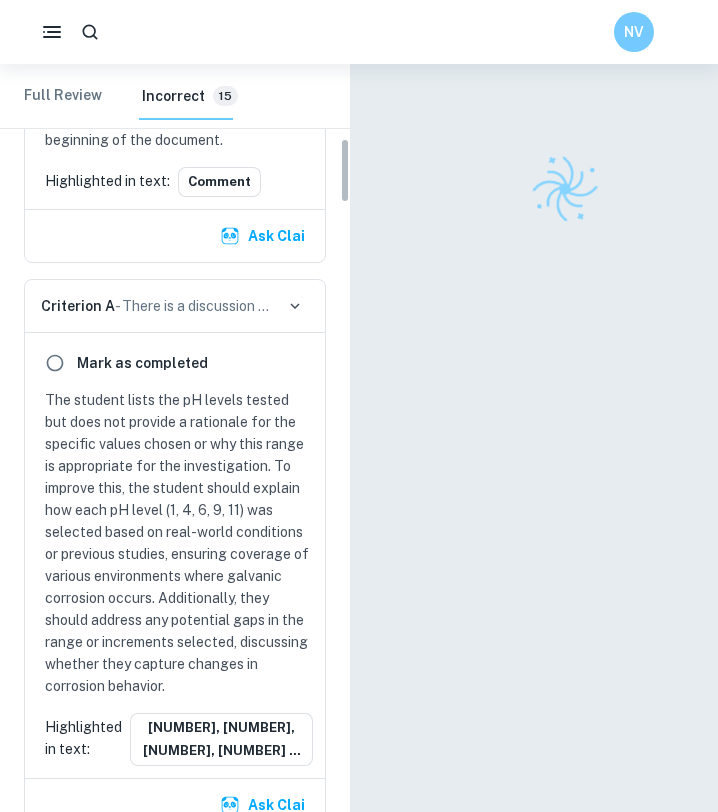 scroll, scrollTop: 787, scrollLeft: 0, axis: vertical 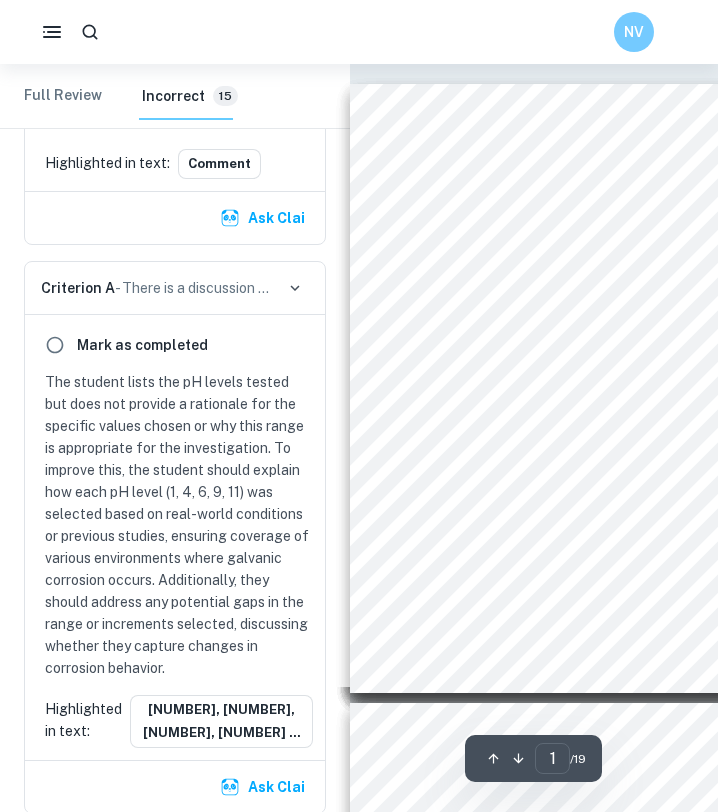 click on "Ask Clai" at bounding box center [264, 787] 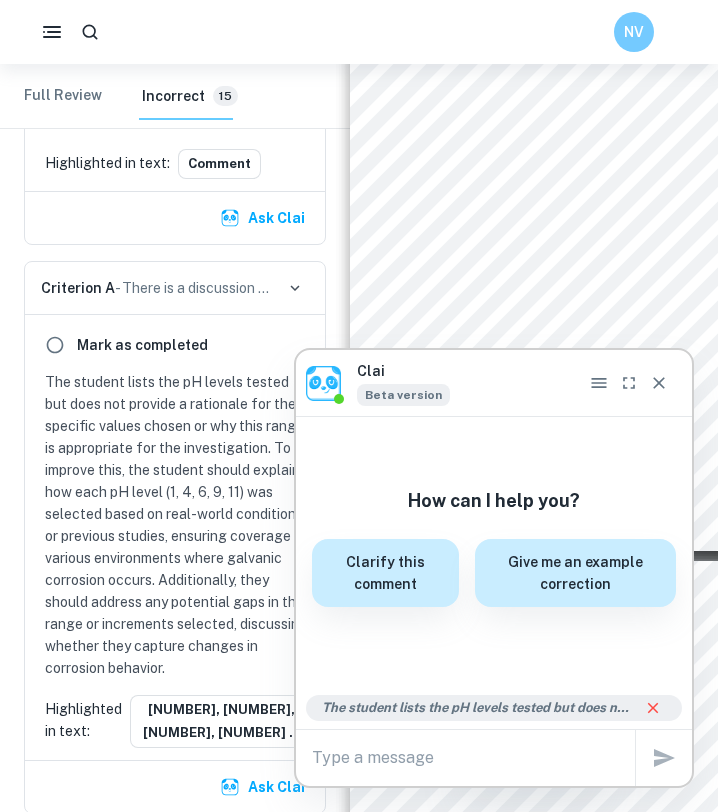 scroll, scrollTop: 200, scrollLeft: 0, axis: vertical 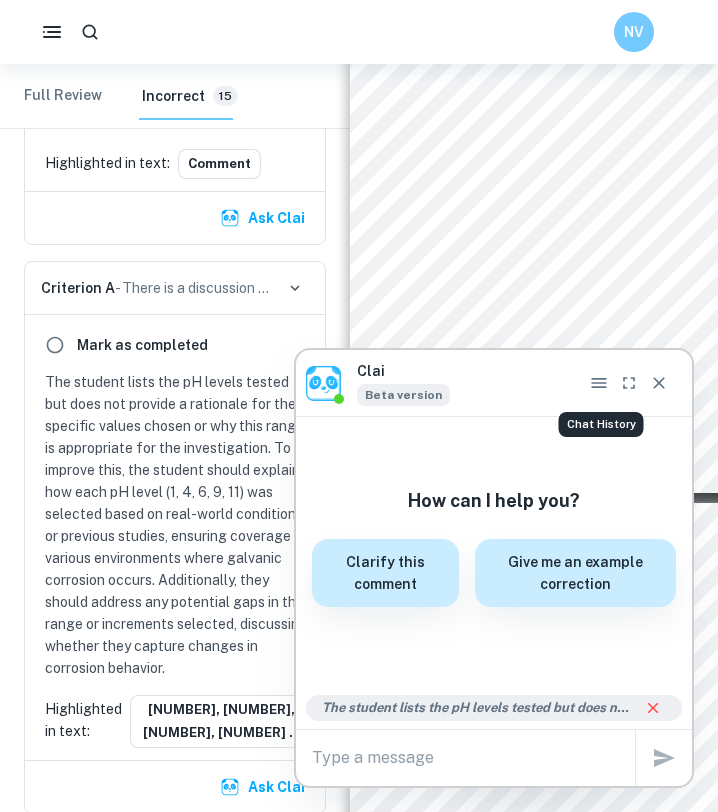 click 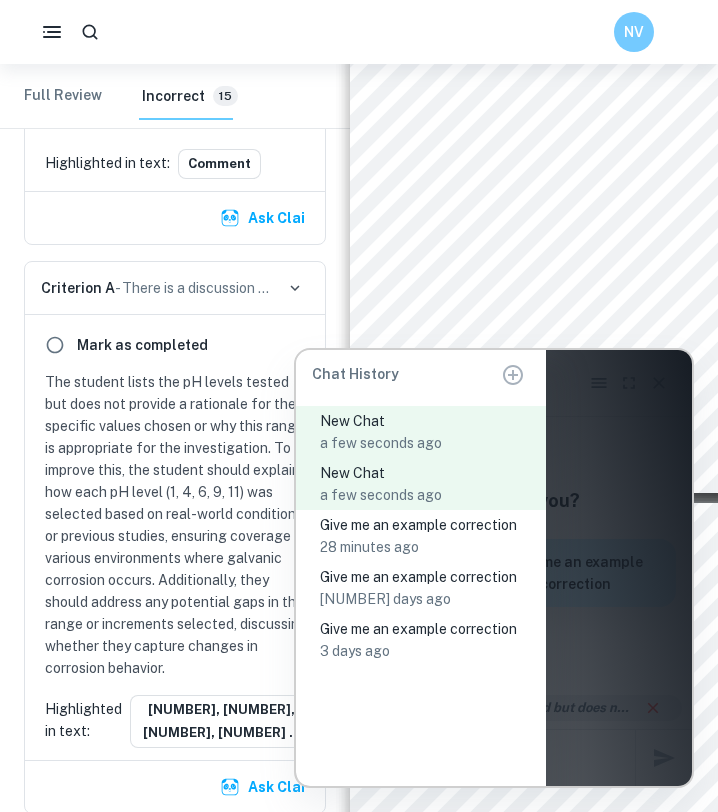 click on "28 minutes ago" at bounding box center (425, 547) 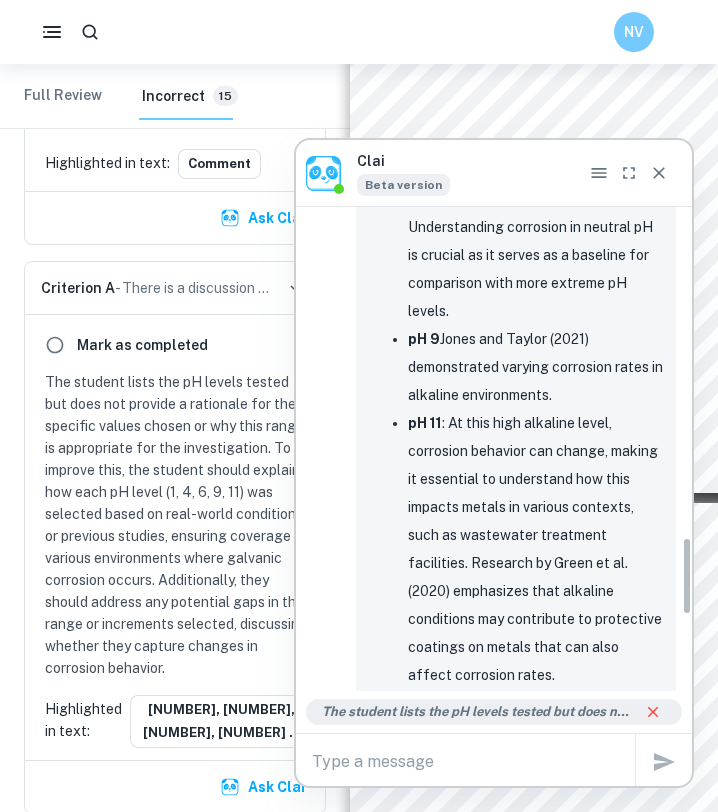 scroll, scrollTop: 2039, scrollLeft: 0, axis: vertical 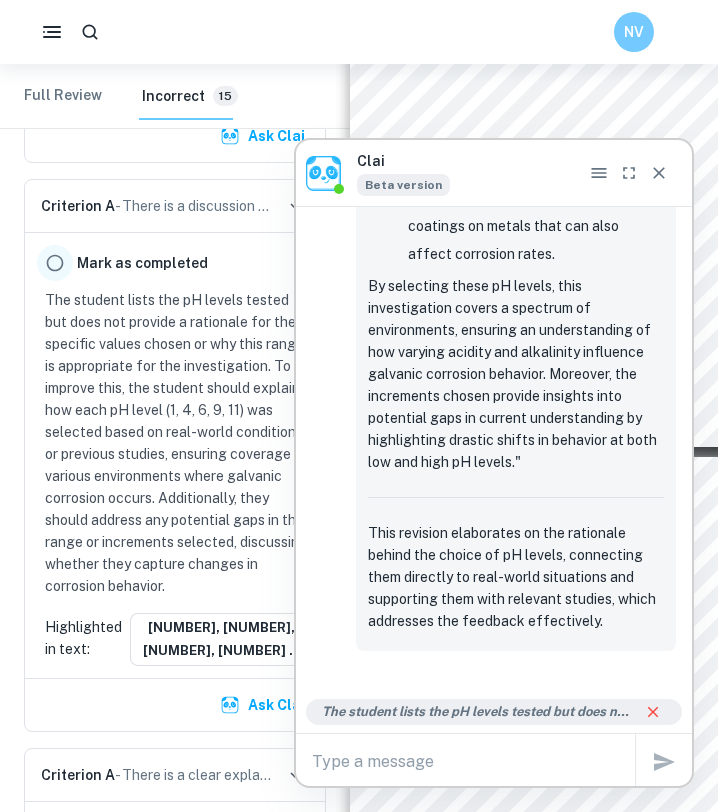 click at bounding box center (55, 263) 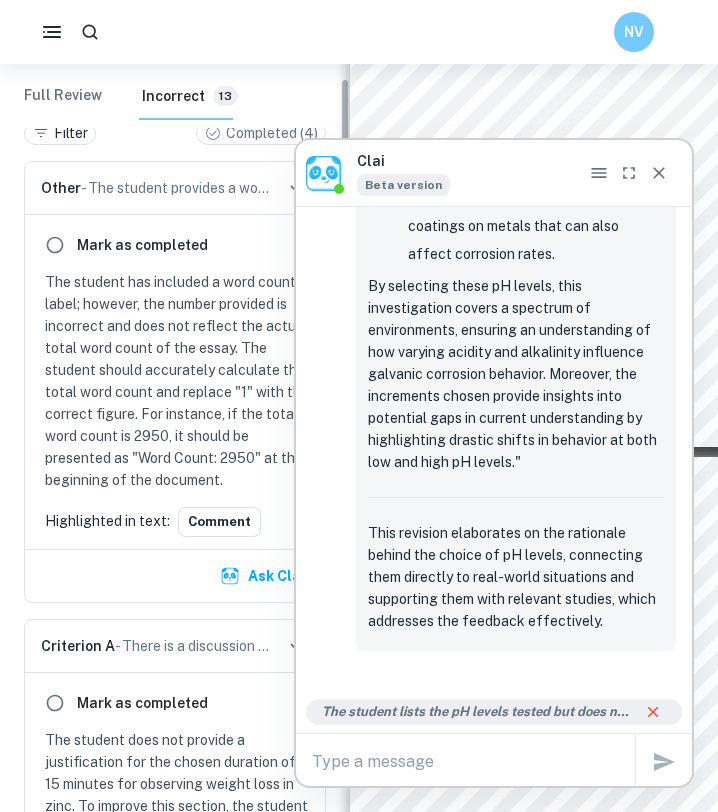 scroll, scrollTop: 0, scrollLeft: 0, axis: both 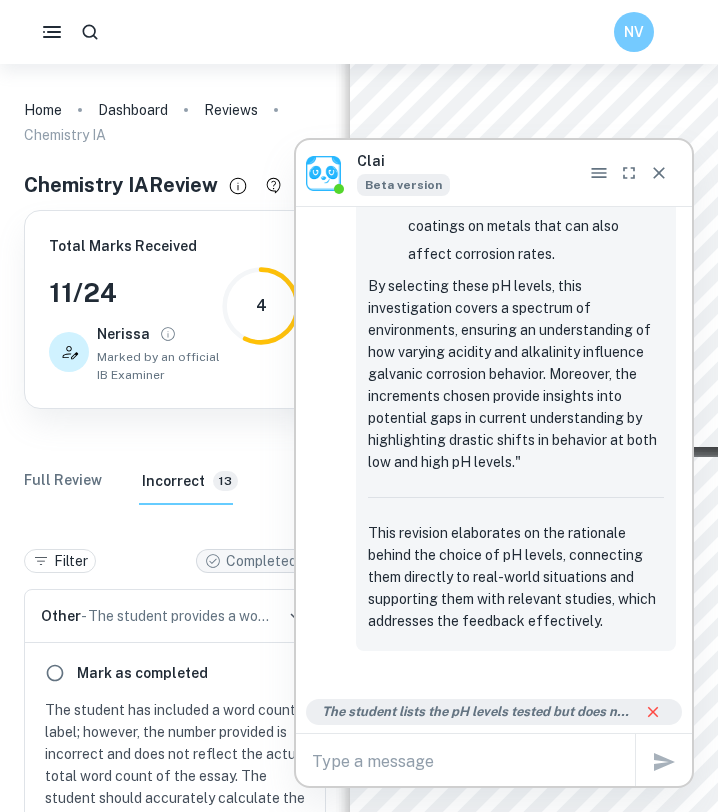 click 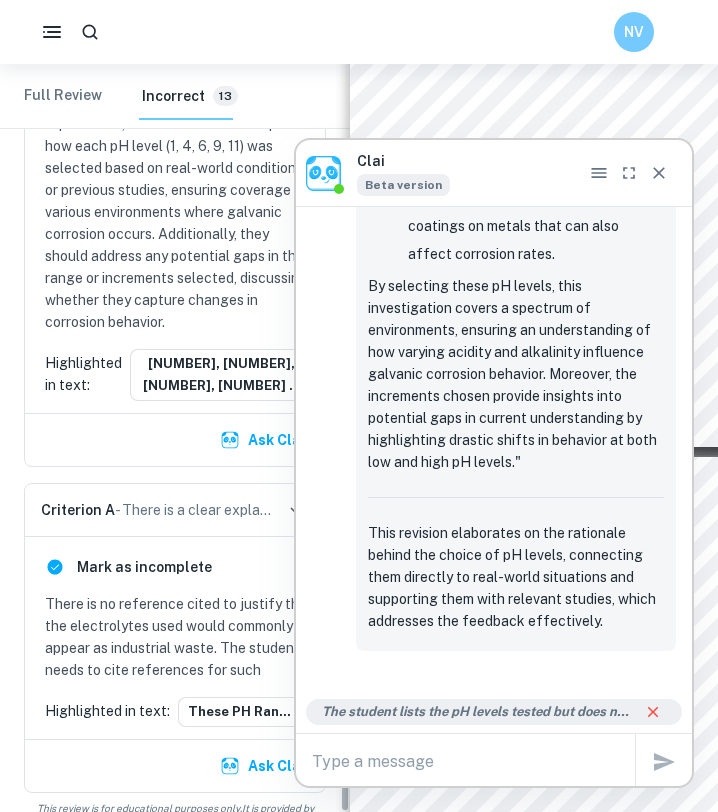 scroll, scrollTop: 1668, scrollLeft: 0, axis: vertical 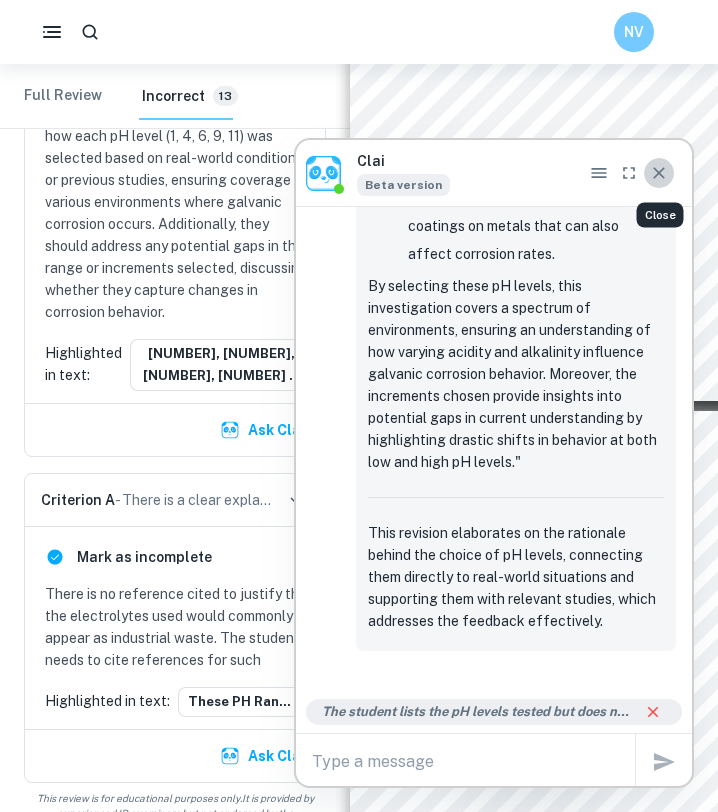 click 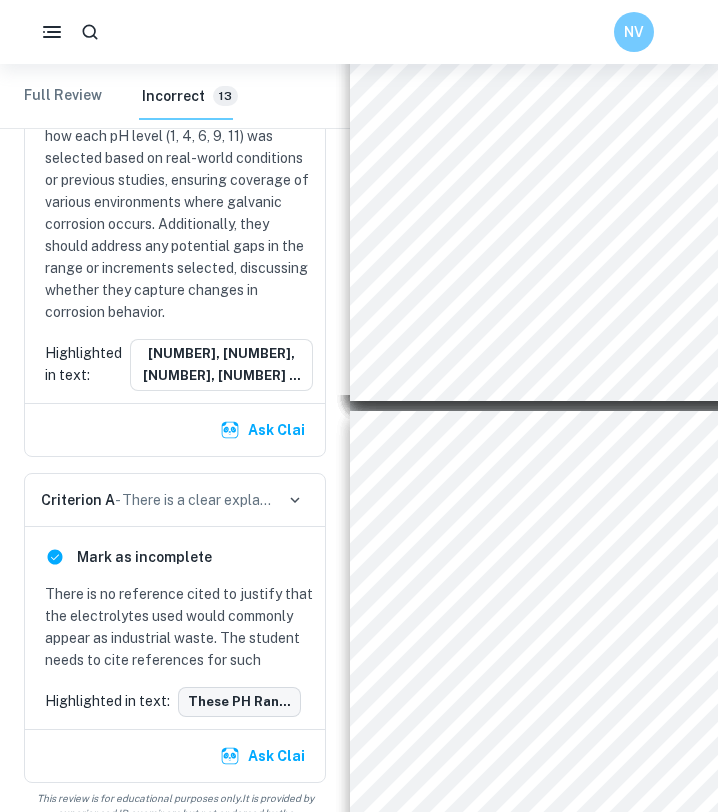 click on "These pH ran..." at bounding box center [239, 702] 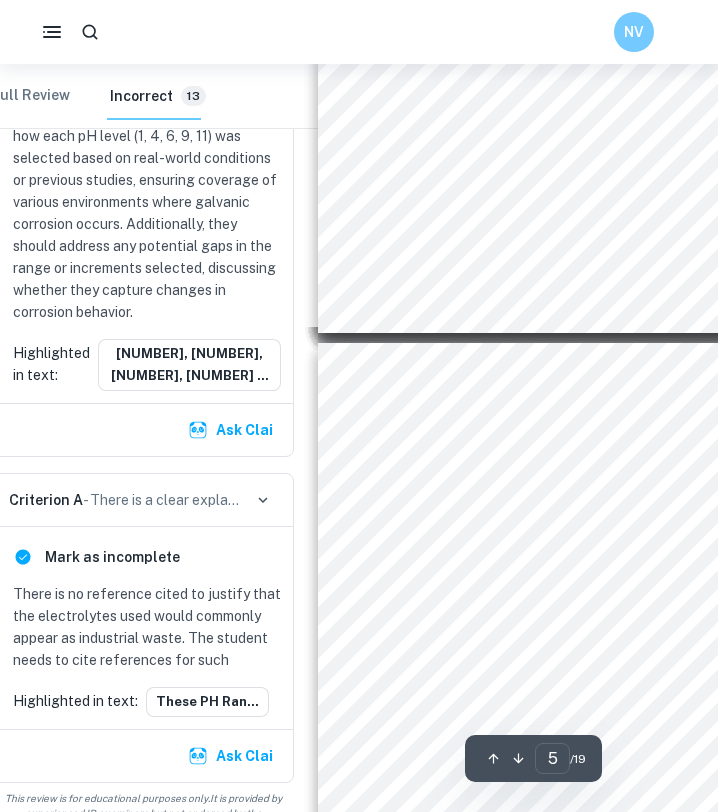 scroll, scrollTop: 2217, scrollLeft: 38, axis: both 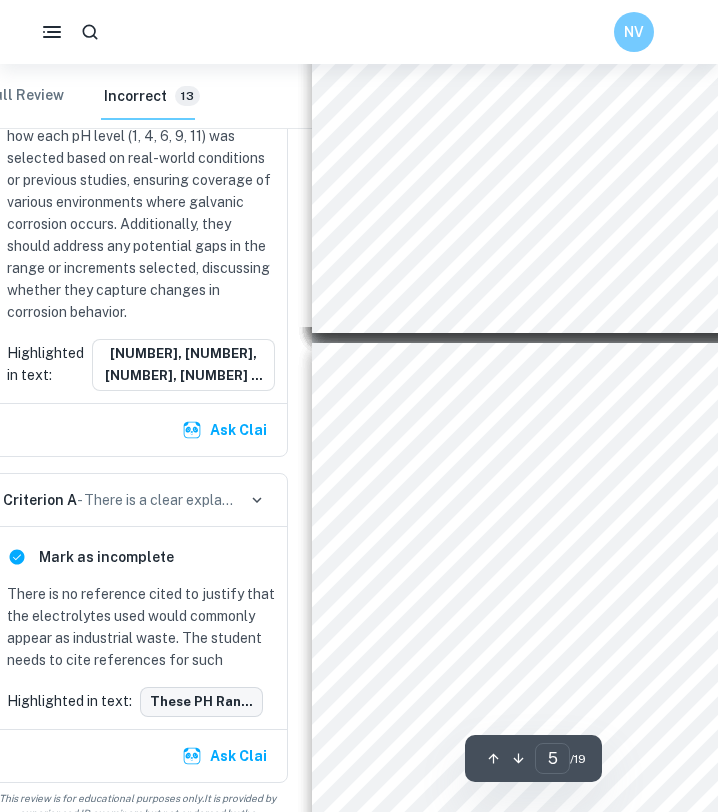 click on "These pH ran..." at bounding box center (201, 702) 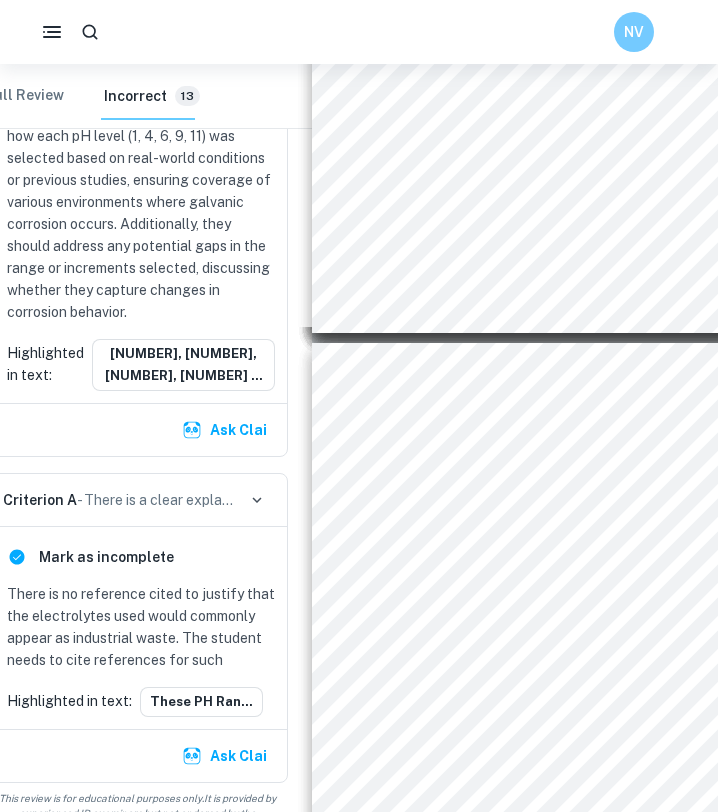 click on "There is no reference cited to justify that the electrolytes used would commonly appear as industrial waste. The student needs to cite references for such" at bounding box center [141, 627] 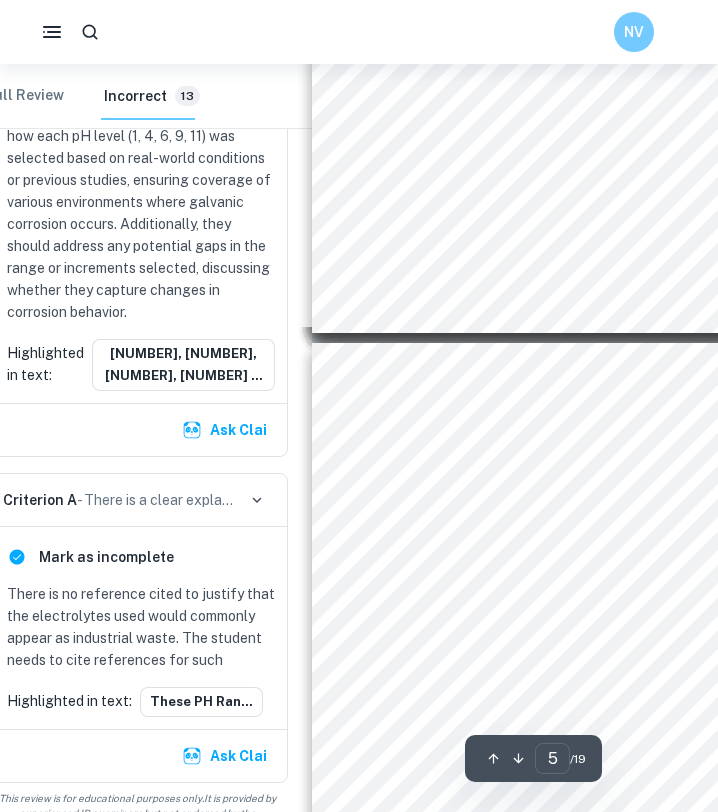 scroll, scrollTop: 2217, scrollLeft: 2, axis: both 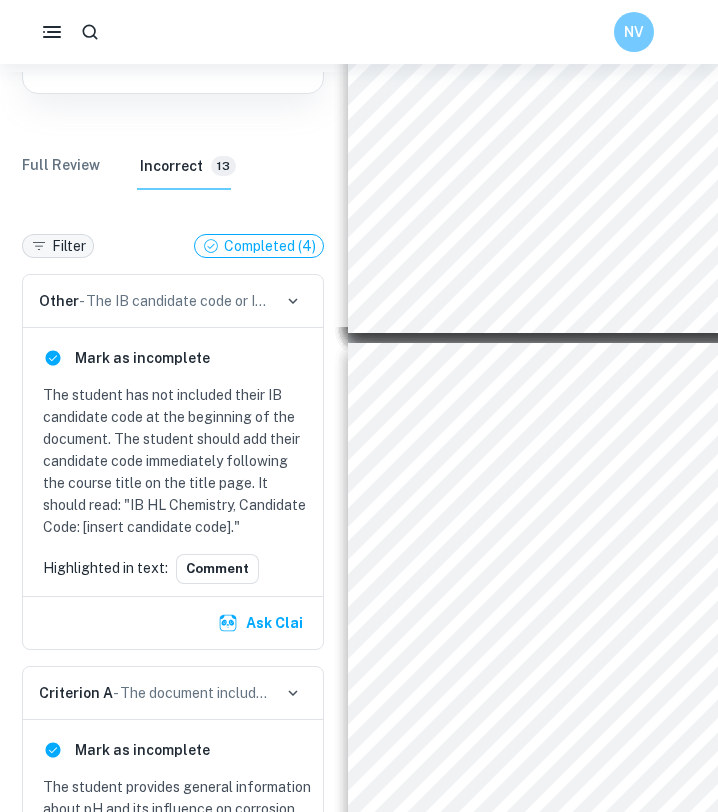 click on "Filter" at bounding box center (69, 246) 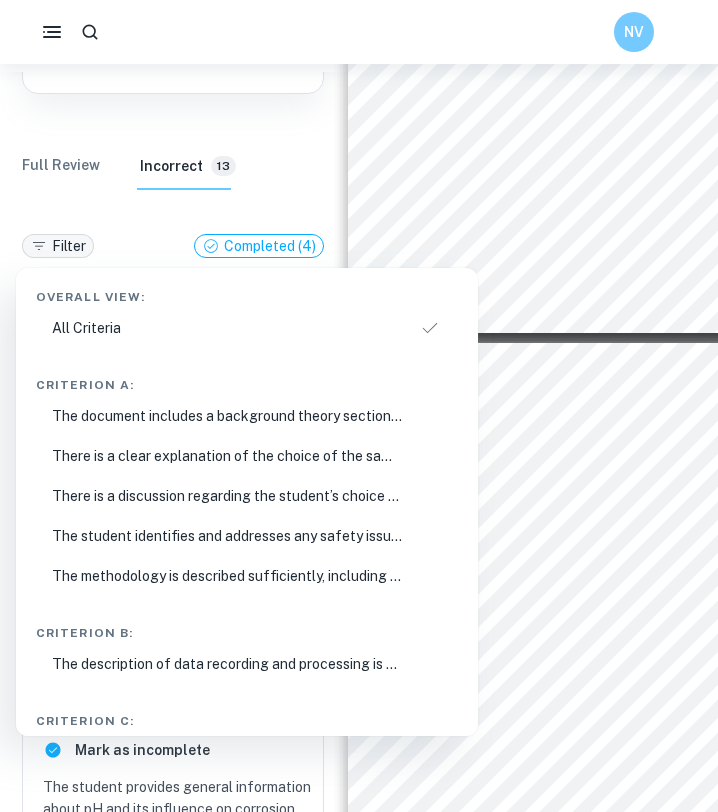 click at bounding box center [359, 406] 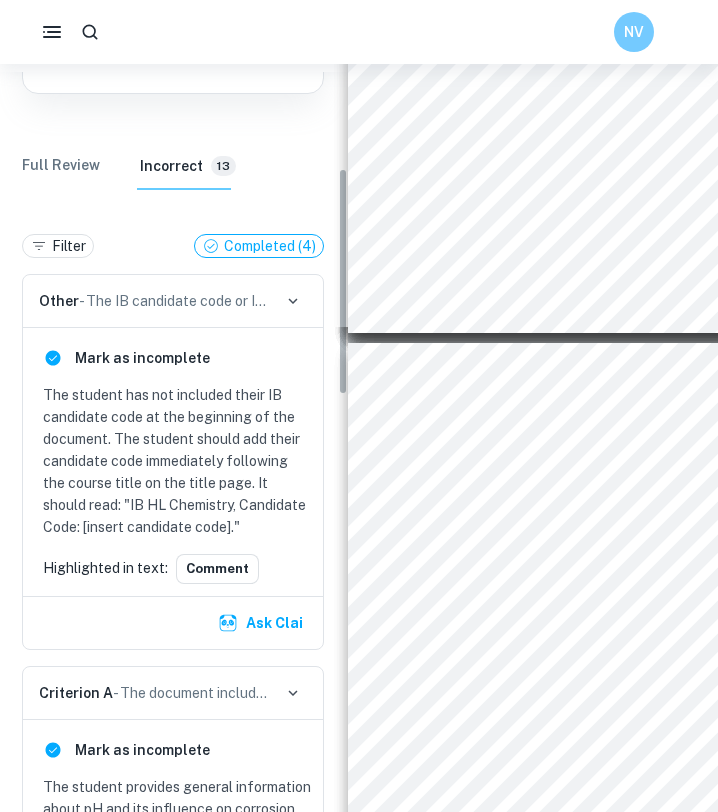click on "Full Review" at bounding box center (61, 166) 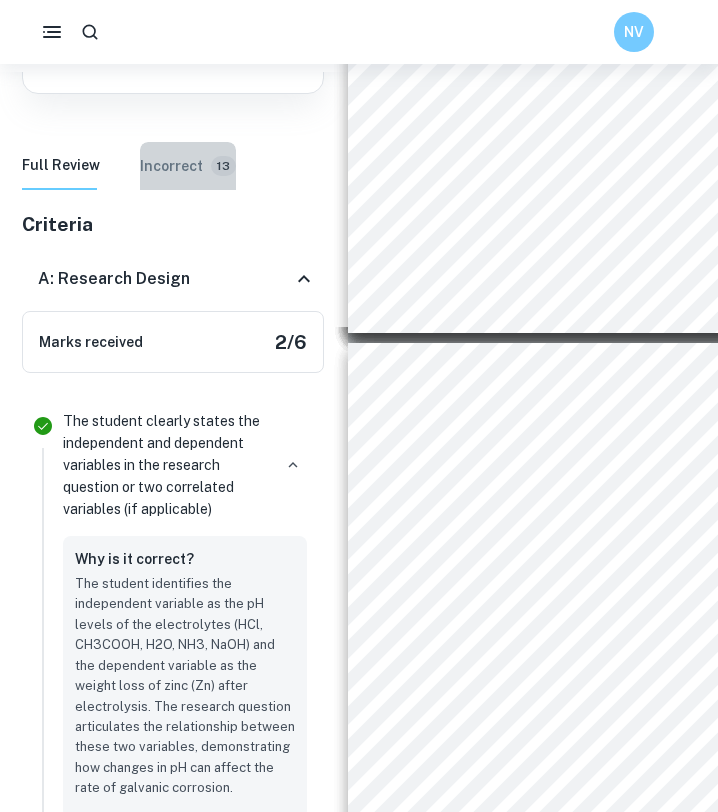 click on "Incorrect   13" at bounding box center [188, 166] 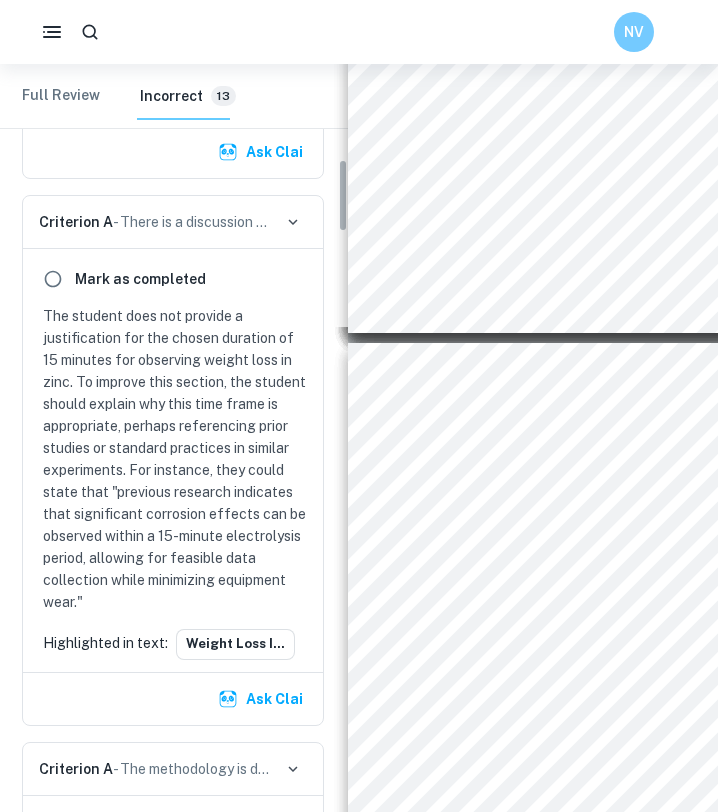 scroll, scrollTop: 881, scrollLeft: 0, axis: vertical 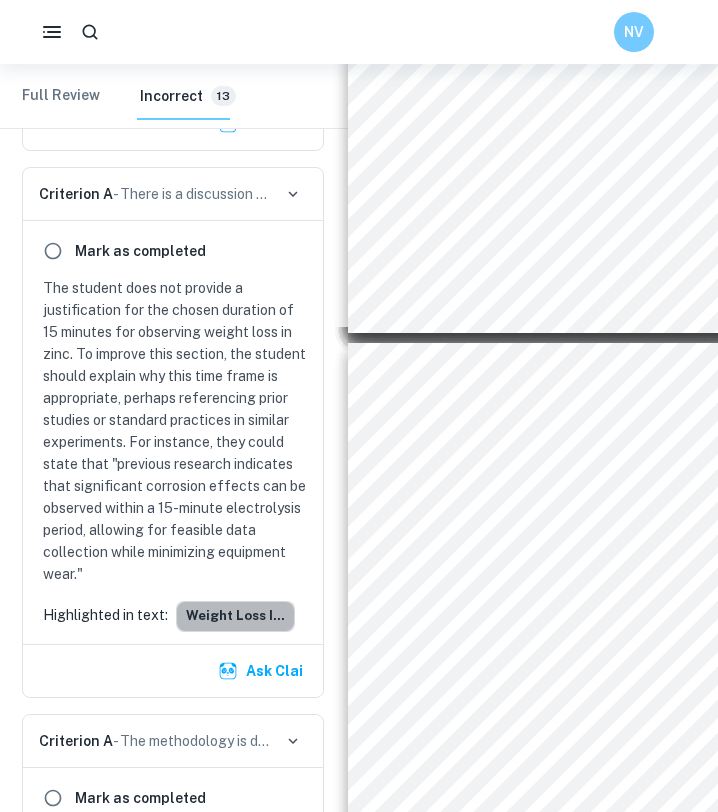 click on "Weight loss i..." at bounding box center (235, 616) 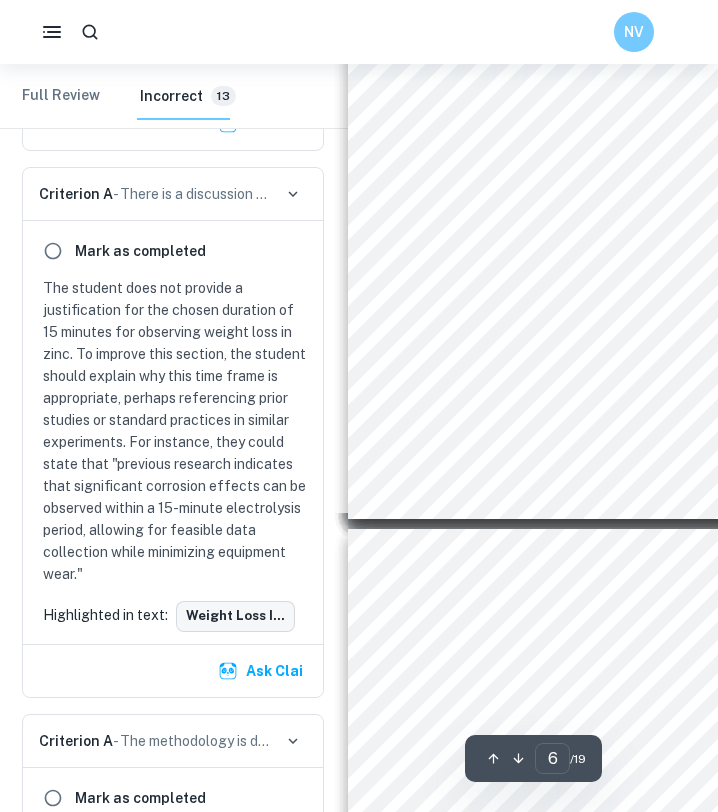 scroll, scrollTop: 3298, scrollLeft: 2, axis: both 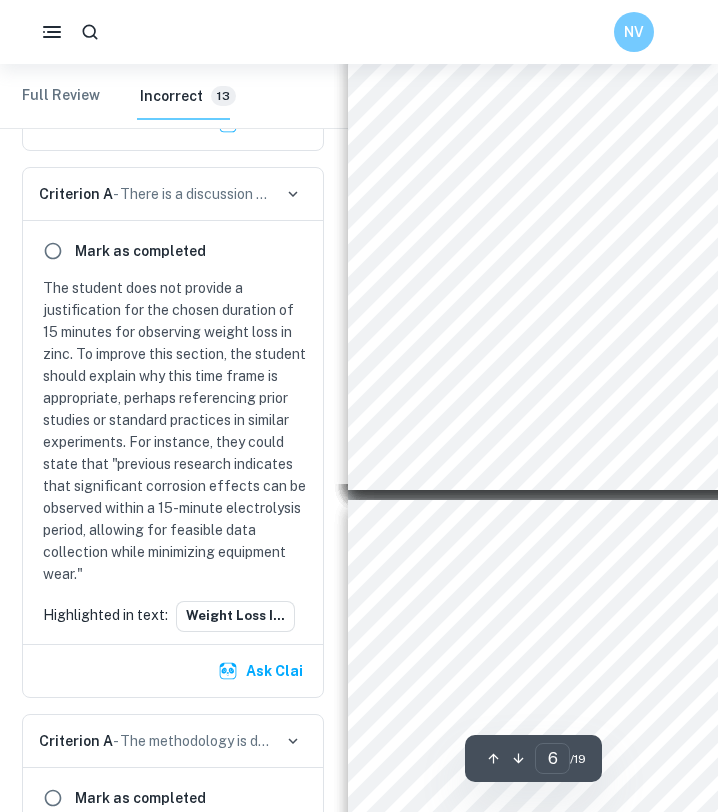 click on "metals submerged in the" at bounding box center [563, 351] 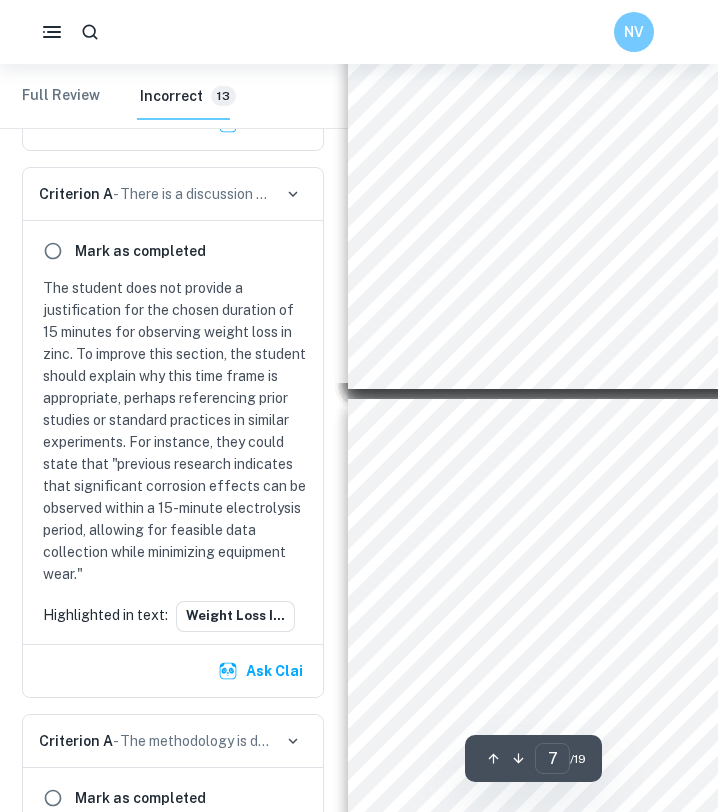 scroll, scrollTop: 3400, scrollLeft: 2, axis: both 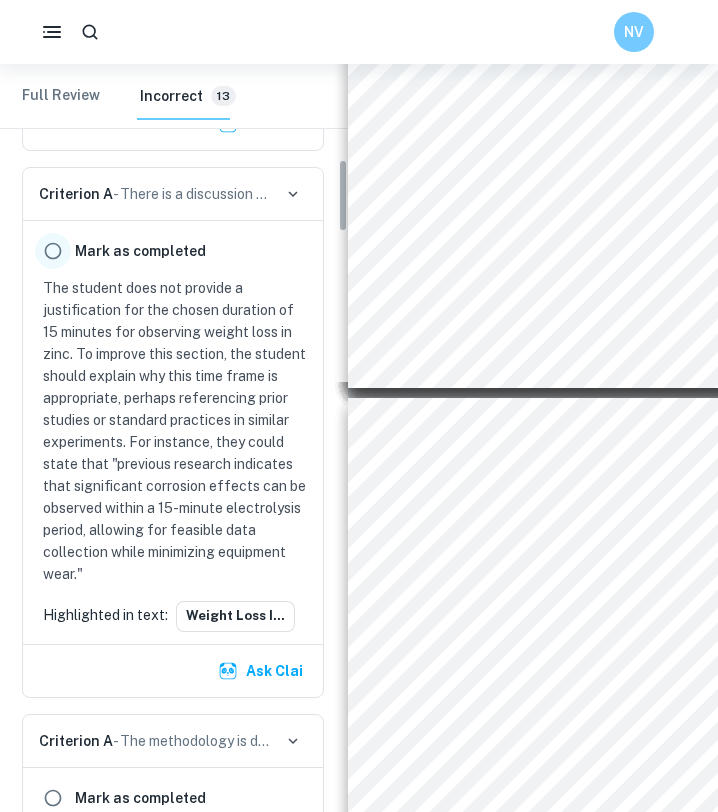 click at bounding box center (53, 251) 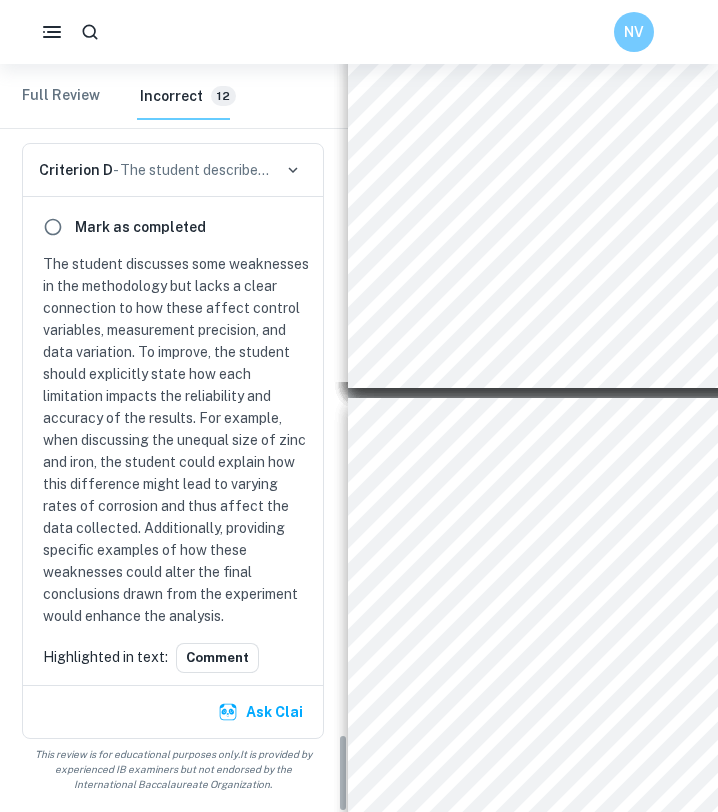 scroll, scrollTop: 6192, scrollLeft: 0, axis: vertical 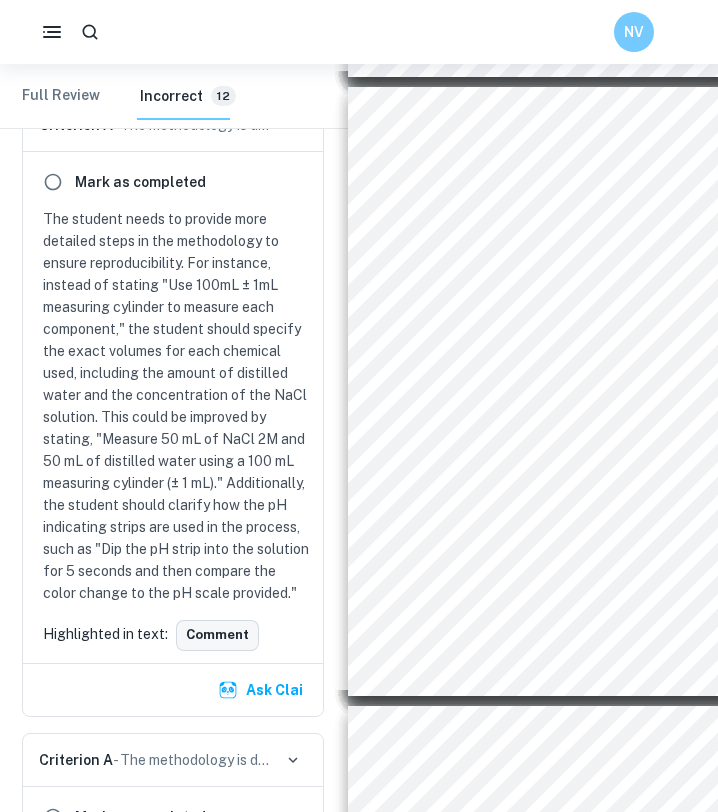 click on "Comment" at bounding box center [217, 635] 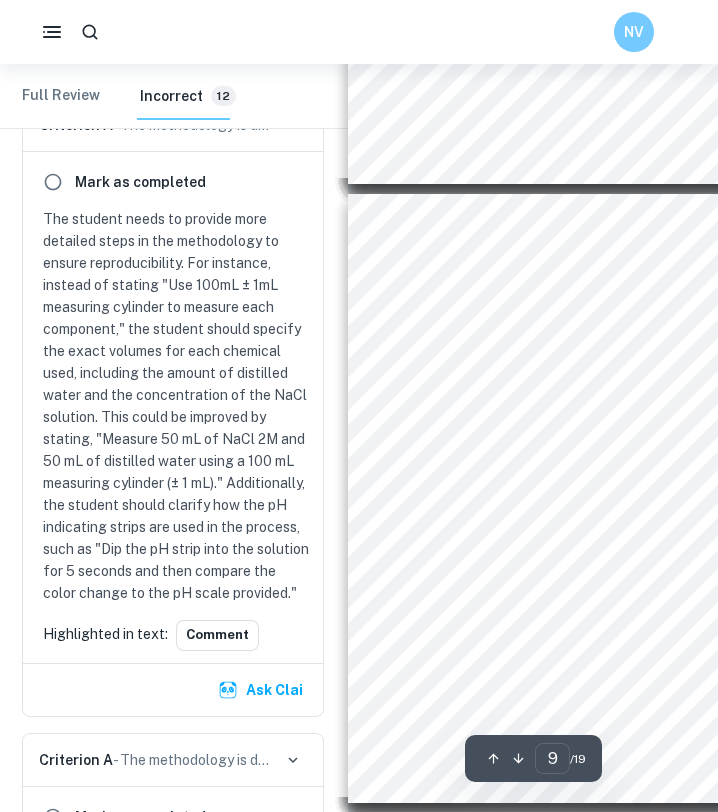 scroll, scrollTop: 4847, scrollLeft: 2, axis: both 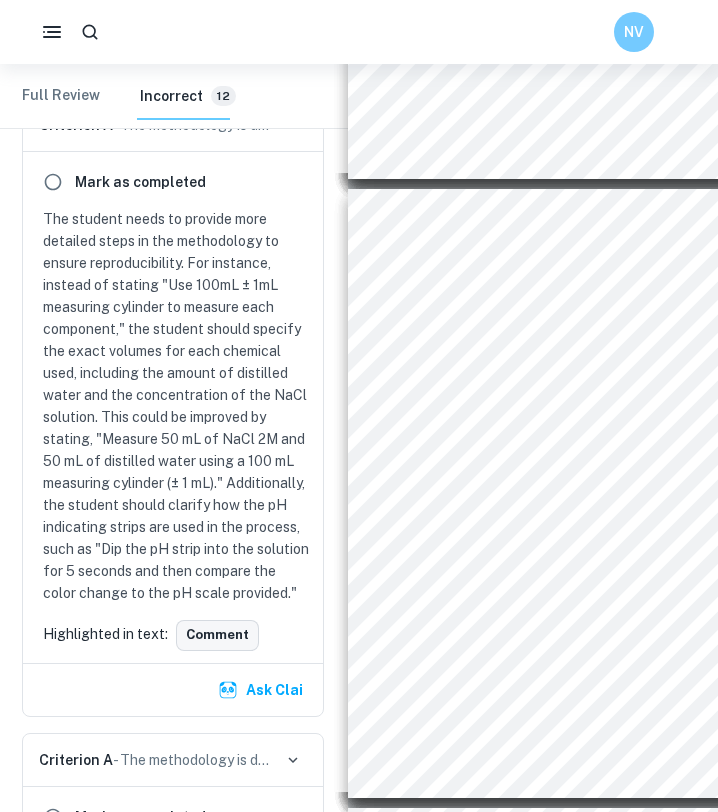 click on "Comment" at bounding box center [217, 635] 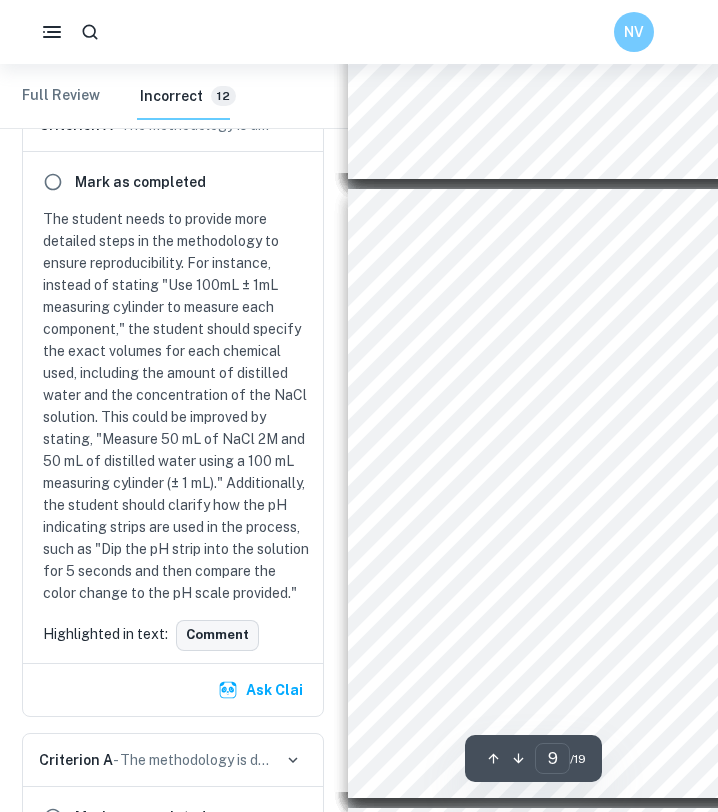 scroll, scrollTop: 4912, scrollLeft: 2, axis: both 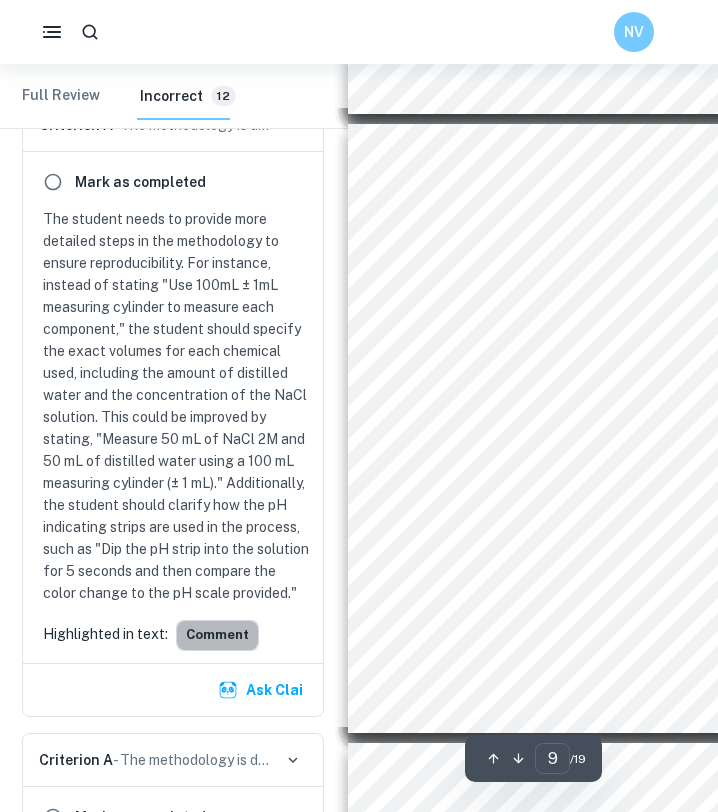 click on "Comment" at bounding box center (217, 635) 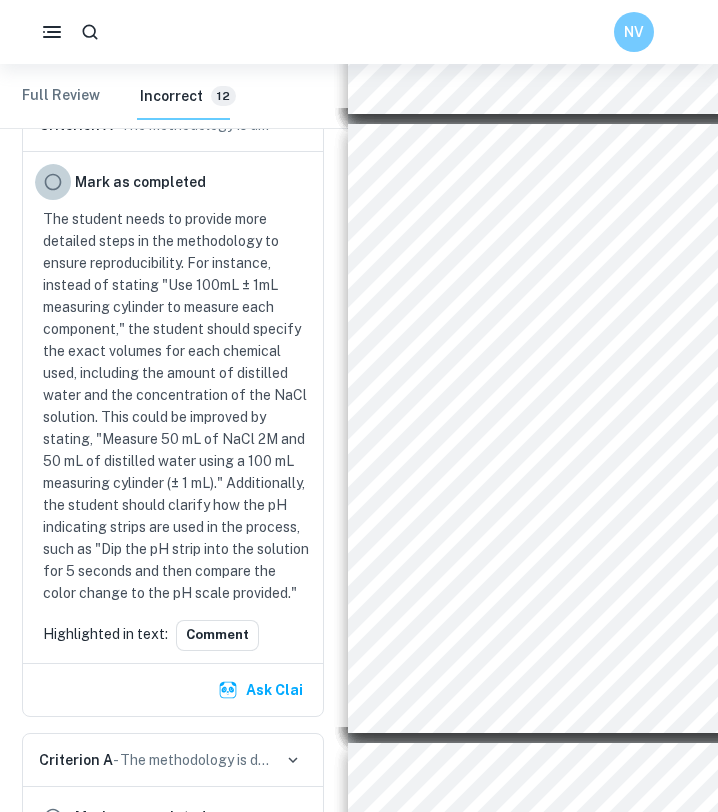 click at bounding box center (53, 182) 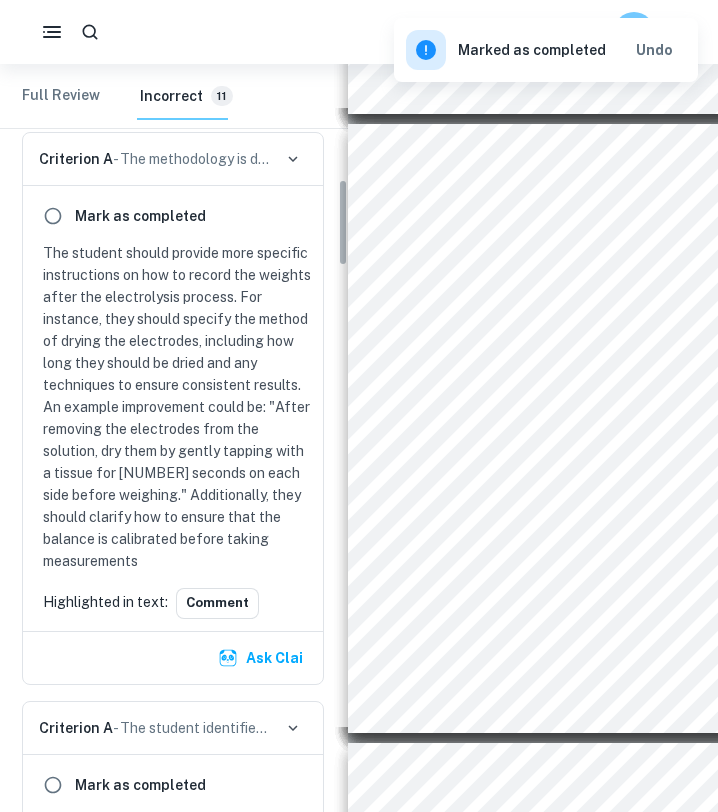 scroll, scrollTop: 915, scrollLeft: 0, axis: vertical 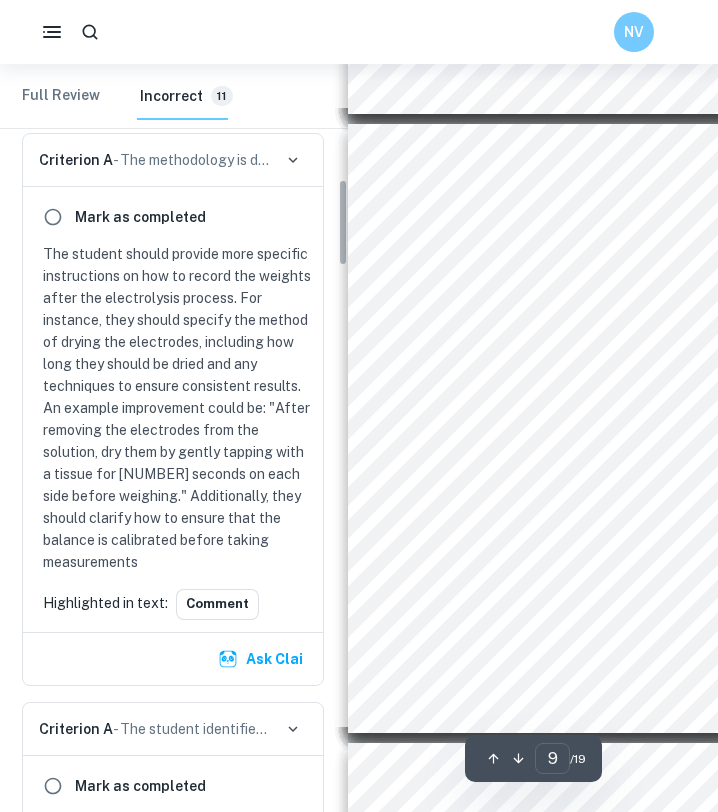 click on "The student should provide more specific instructions on how to record the weights after the electrolysis process. For instance, they should specify the method of drying the electrodes, including how long they should be dried and any techniques to ensure consistent results. An example improvement could be: "After removing the electrodes from the solution, dry them by gently tapping with a tissue for [NUMBER] seconds on each side before weighing." Additionally, they should clarify how to ensure that the balance is calibrated before taking measurements" at bounding box center (177, 408) 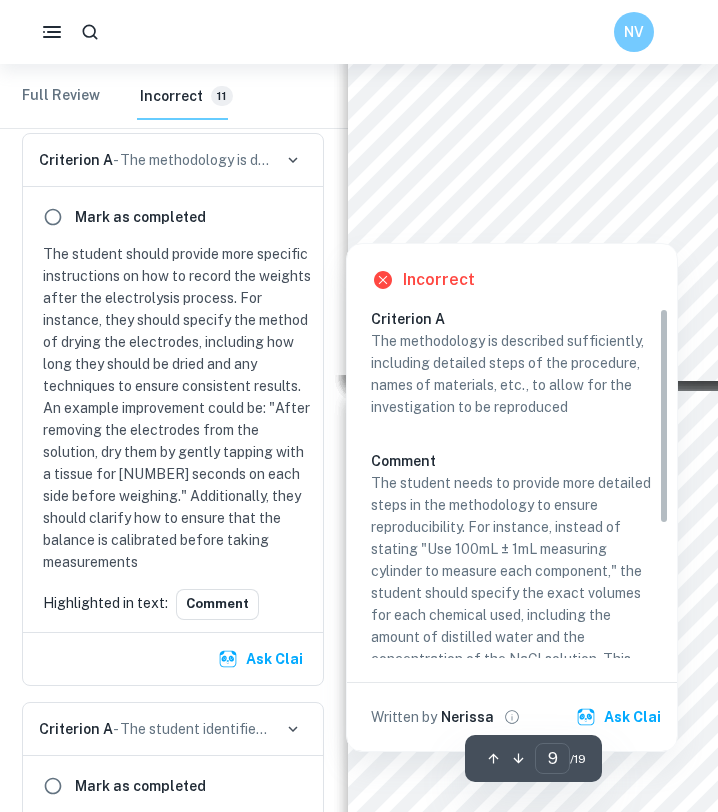 scroll, scrollTop: 4660, scrollLeft: 2, axis: both 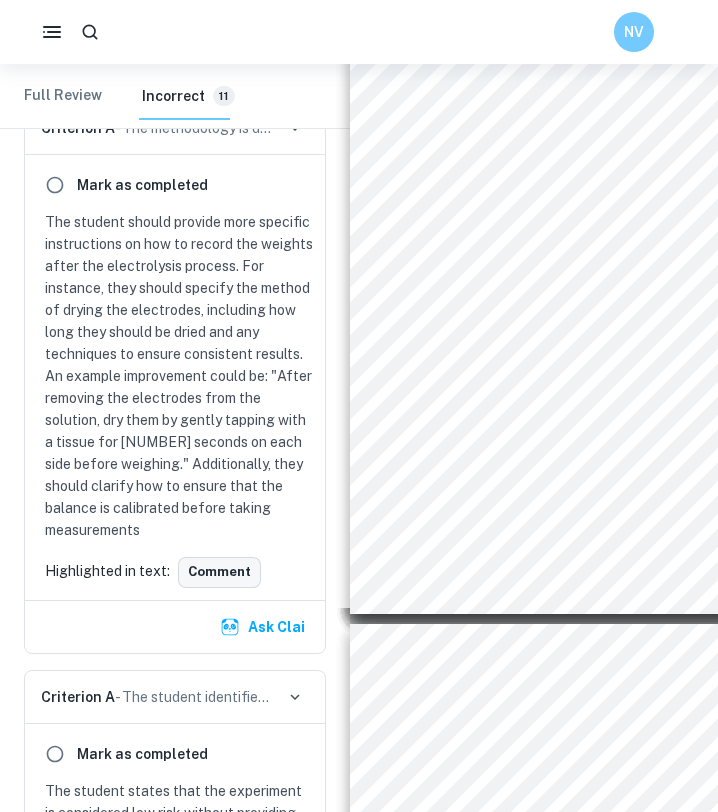 click on "Comment" at bounding box center (219, 572) 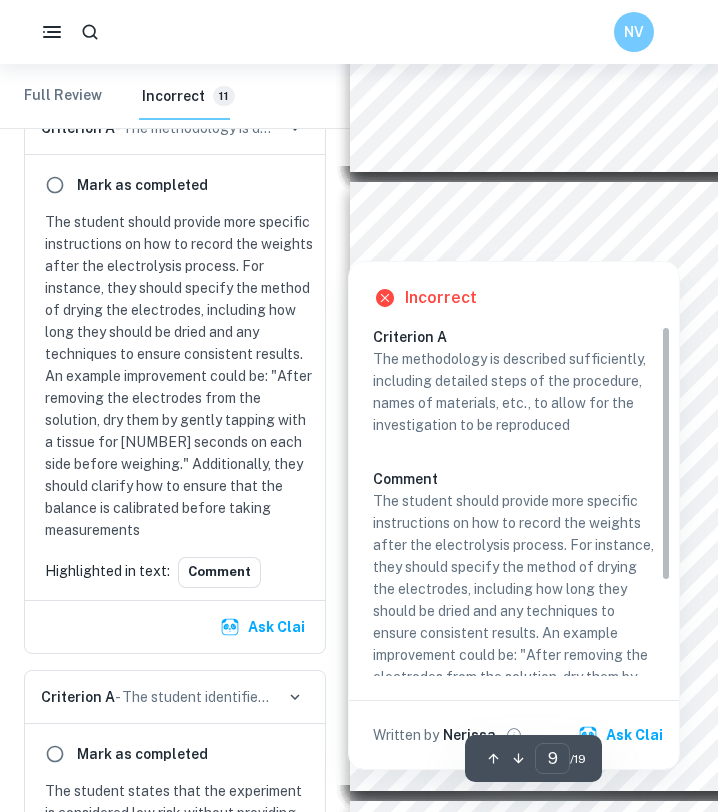 scroll, scrollTop: 4856, scrollLeft: 0, axis: vertical 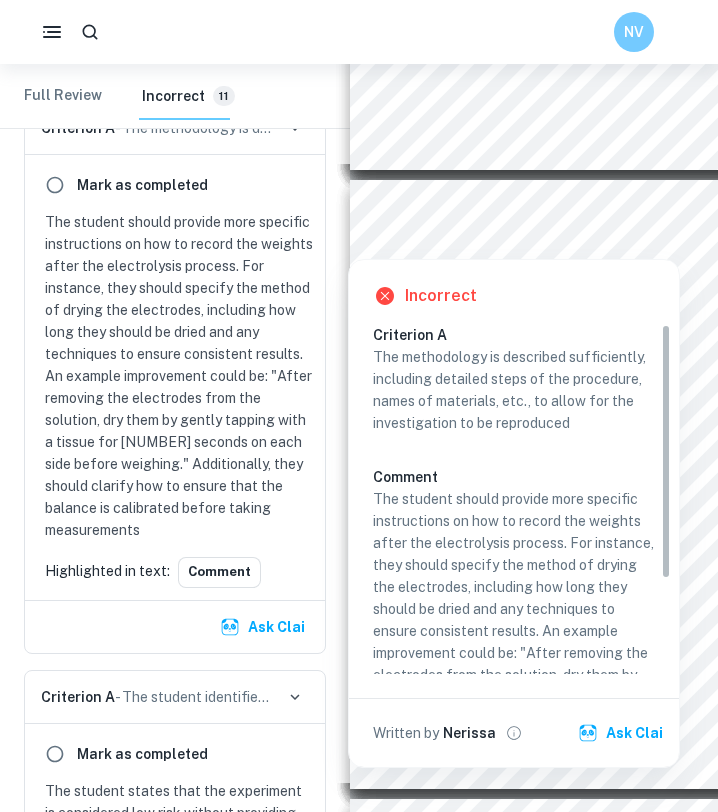 click on "The student should provide more specific instructions on how to record the weights after the electrolysis process. For instance, they should specify the method of drying the electrodes, including how long they should be dried and any techniques to ensure consistent results. An example improvement could be: "After removing the electrodes from the solution, dry them by gently tapping with a tissue for [NUMBER] seconds on each side before weighing." Additionally, they should clarify how to ensure that the balance is calibrated before taking measurements" at bounding box center (179, 376) 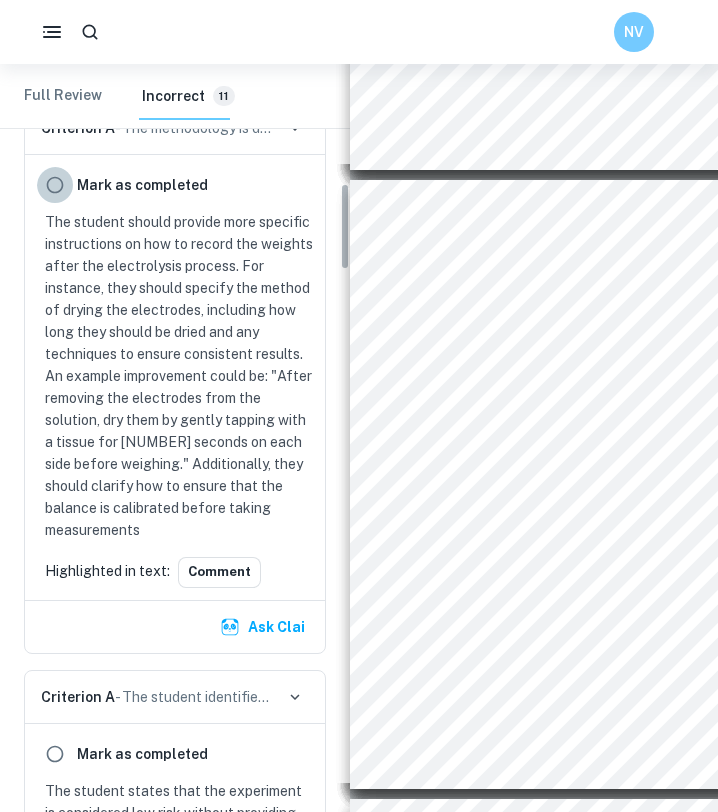 click at bounding box center [55, 185] 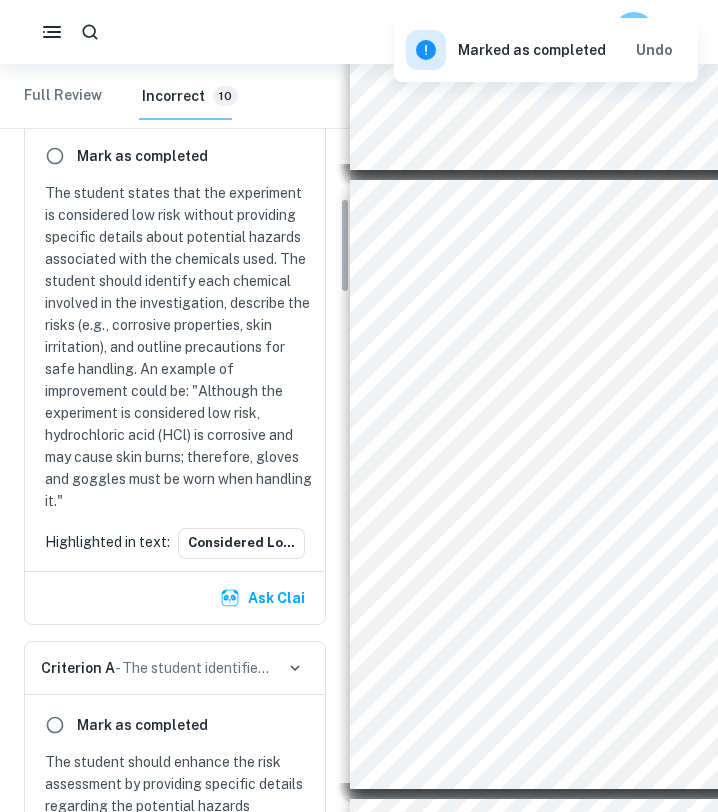 scroll, scrollTop: 998, scrollLeft: 0, axis: vertical 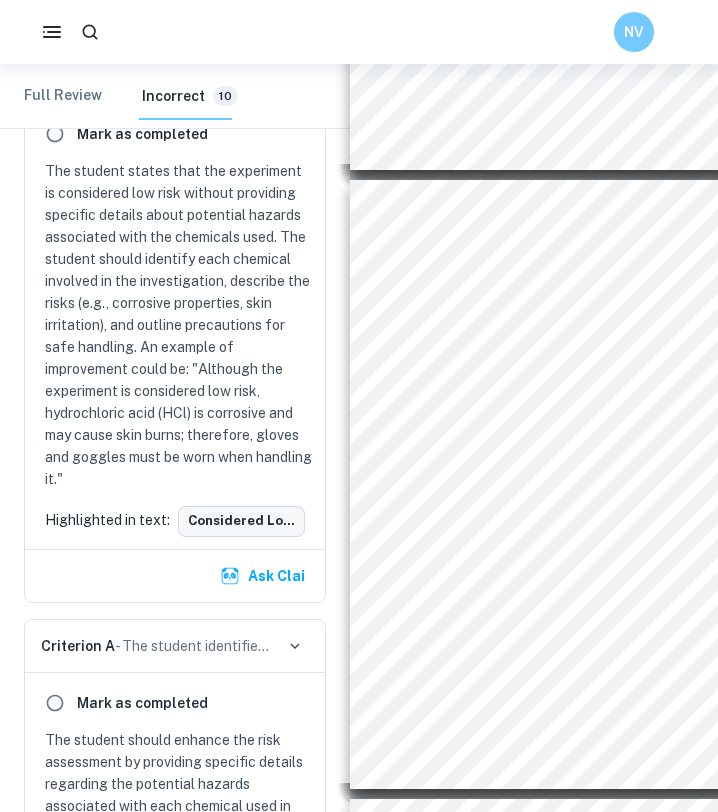 click on "considered lo..." at bounding box center (241, 521) 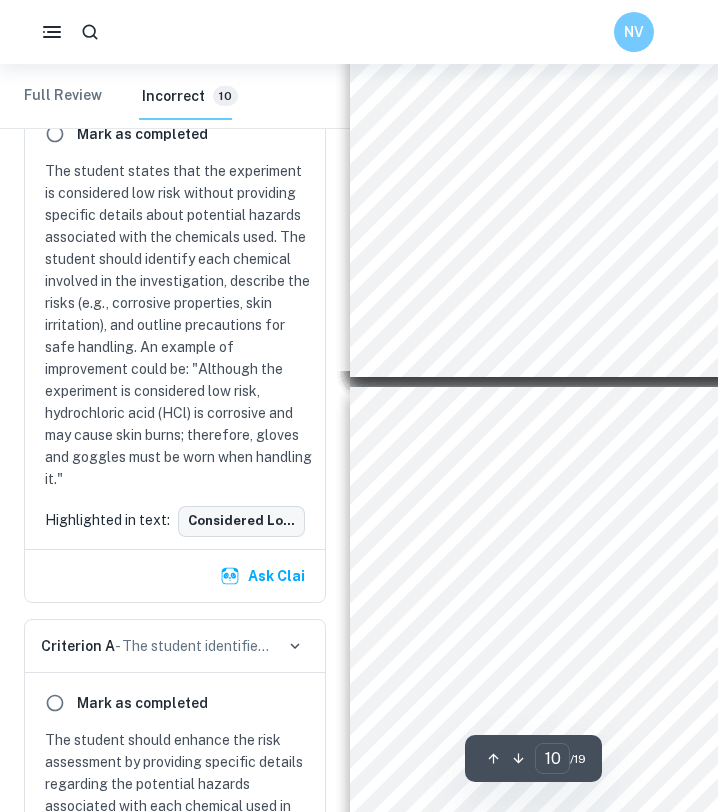 scroll, scrollTop: 5271, scrollLeft: 0, axis: vertical 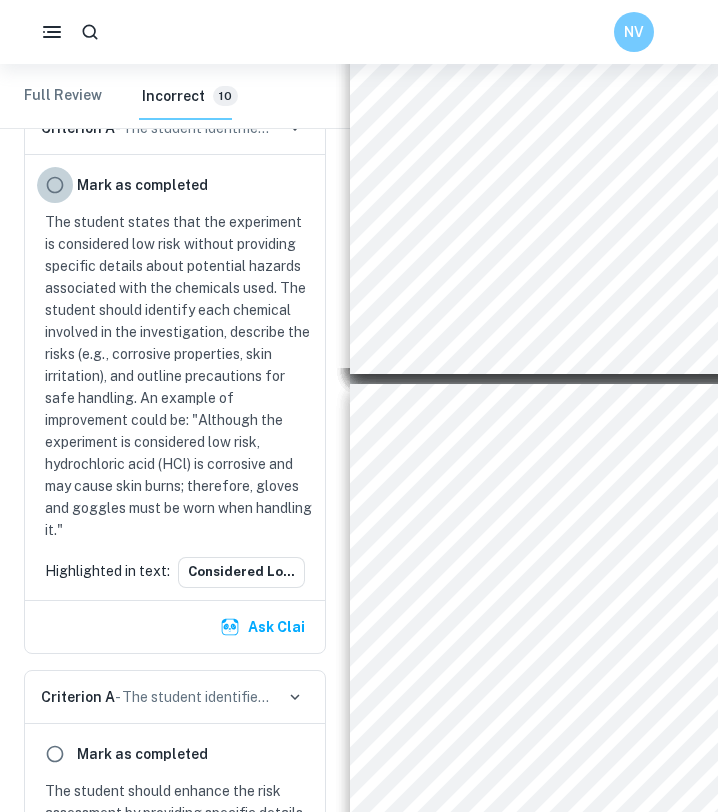 click at bounding box center [55, 185] 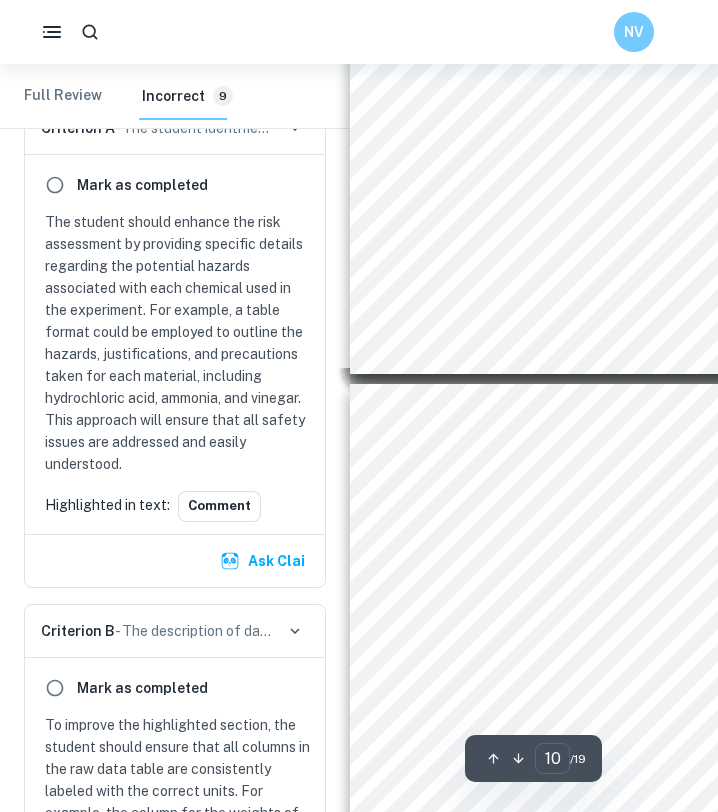 click on "9 1)   When the alarm goes off, turn off the power supply immediately. Take the electrodes/metals out and carefully dry them   using a tissue to tap on the surface 2)   Put them on the balance and record their after - weights 3)   Repeat for every trial of every treatment until the experiment finishes Chemical equations of acids or bases with Zn and   Fe at   room temperature   can be written as: Fe   Zn HCl   Fe + 2HCl   ➔   FeCl 2   + H 2   Zn + 2HCl   ➔   ZnCl 2   + H 2 CH 3 COOH   Fe + 2CH 3 COOH   ➔ Fe(CH 3 COO) 2   + H 2 Zn + 2CH 3 COOH   ➔ Zn(CH 3 COO) 2   + H 2 H 2 O   Fe + H 2 O   ➔   Not ready in 15 mins under room temp Zn + H 2 O   ➔   Not ready in 15 mins under room temp NH 3   Fe + 3NH 3   ➔   Not ready in 15 mins under room temp Zn + NH 3   ➔   Not ready in 15 mins under room temp NaOH   Fe + NaOH   ➔   Not ready in 15 mins under room temp Zn + NaOH   ➔   Not ready in   15 mins under room temp 8.   Risk assessment Safety concerns in use. Safety concerns   Justification     -" at bounding box center [565, 69] 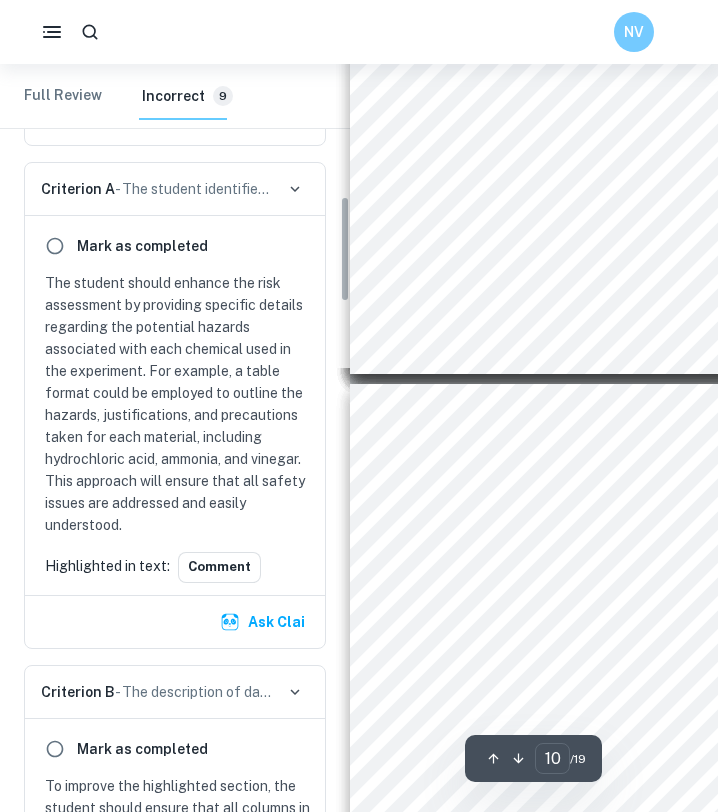 scroll, scrollTop: 861, scrollLeft: 0, axis: vertical 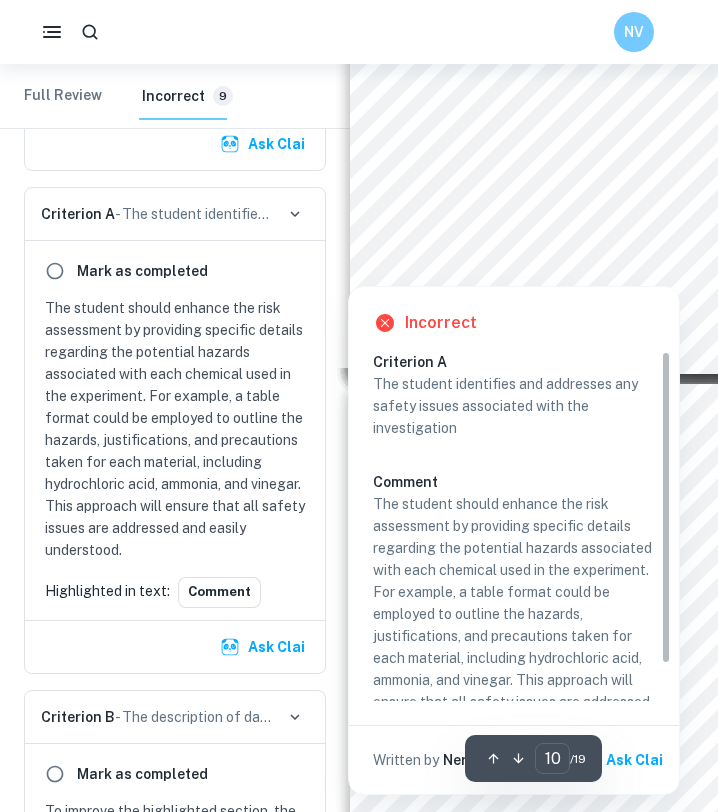 click at bounding box center (632, 274) 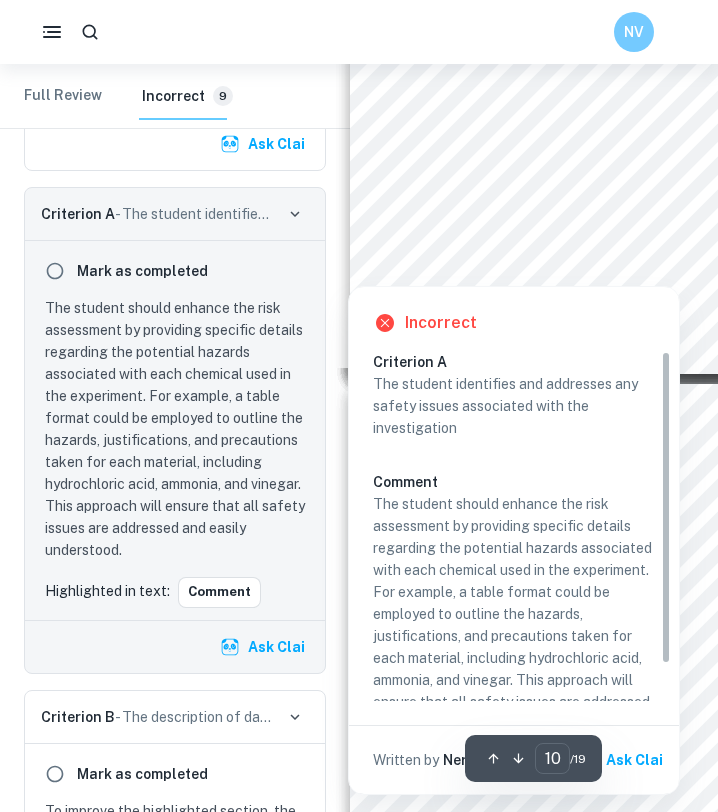 scroll, scrollTop: 849, scrollLeft: 0, axis: vertical 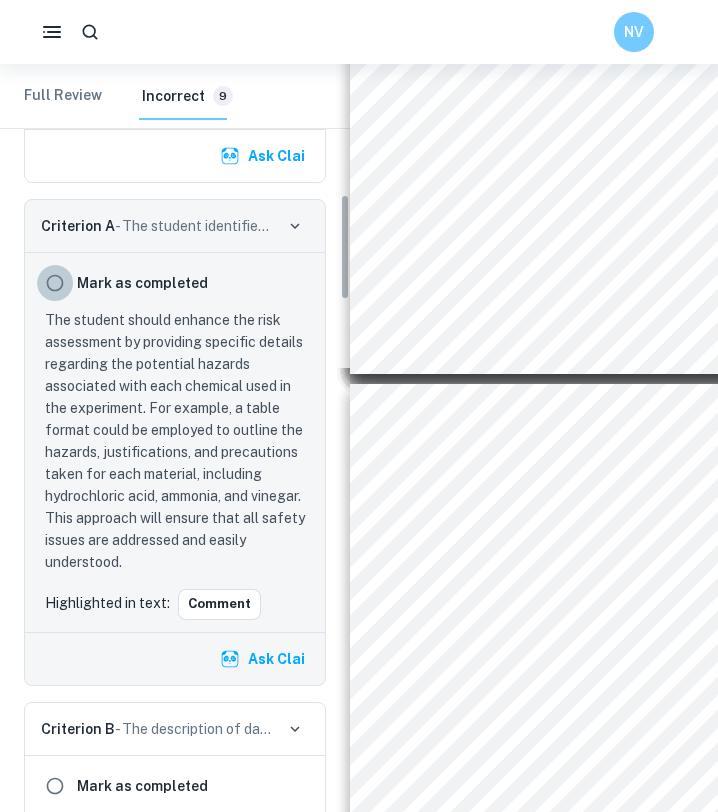click at bounding box center (55, 283) 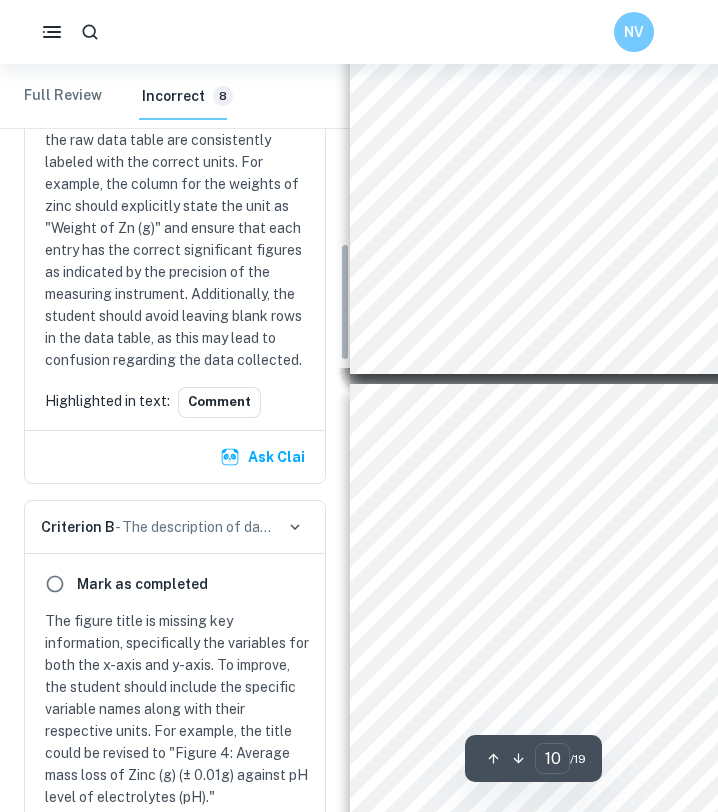 scroll, scrollTop: 1075, scrollLeft: 0, axis: vertical 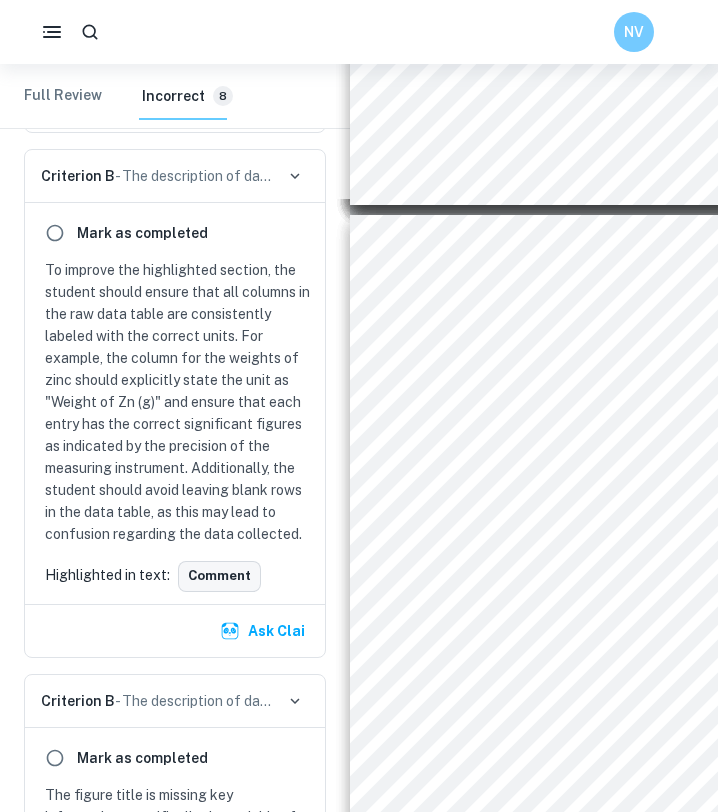 click on "Comment" at bounding box center (219, 576) 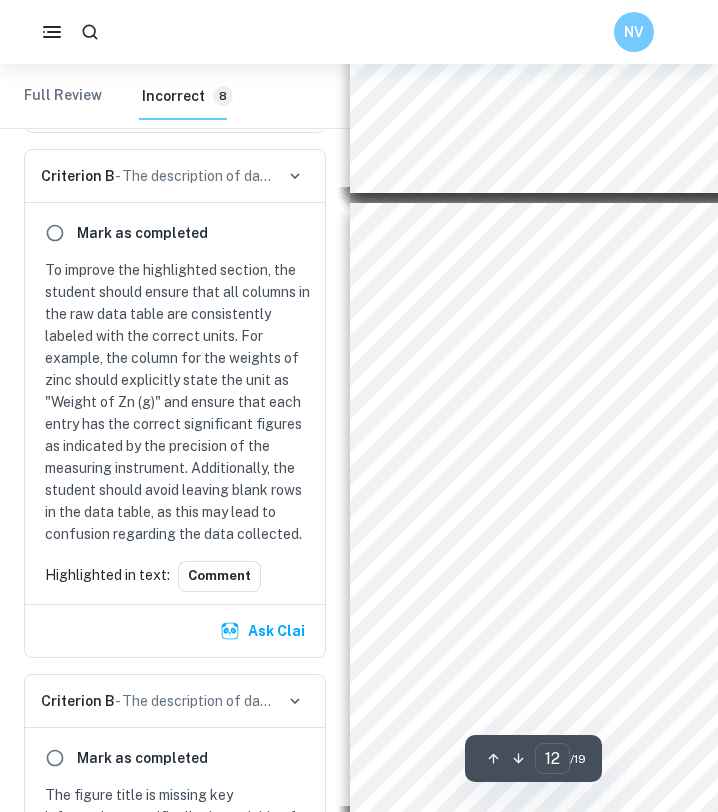scroll, scrollTop: 6678, scrollLeft: 0, axis: vertical 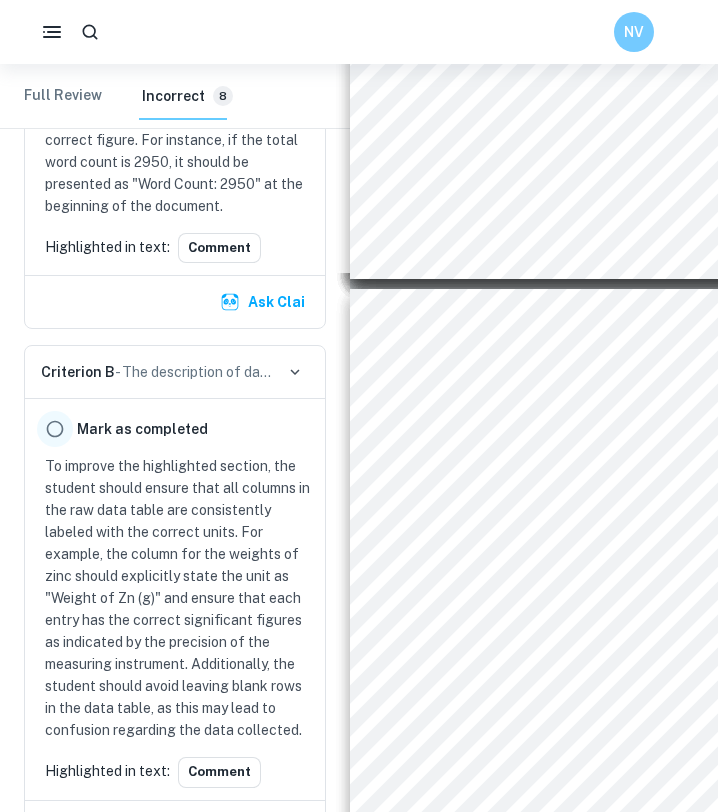 click at bounding box center [55, 429] 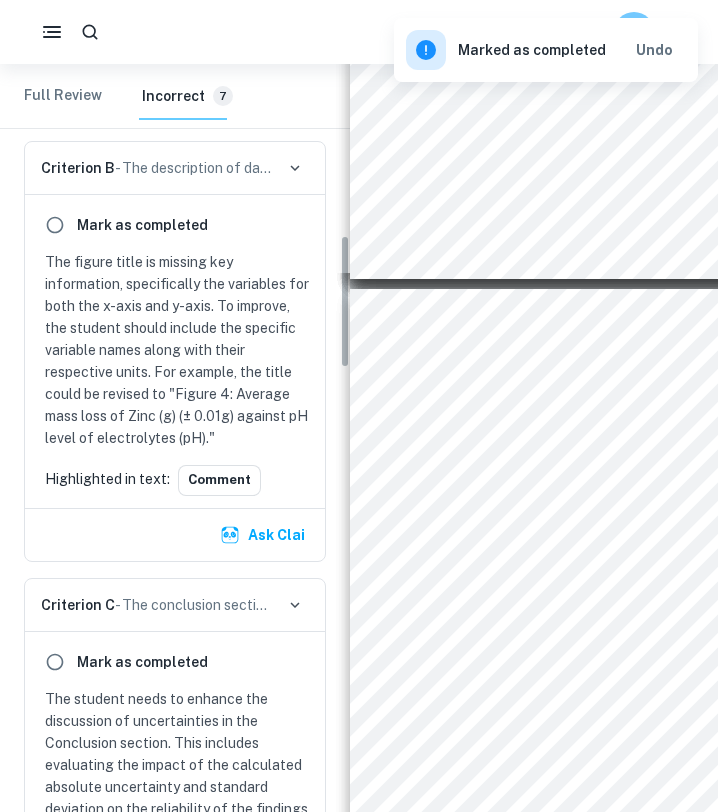 scroll, scrollTop: 910, scrollLeft: 0, axis: vertical 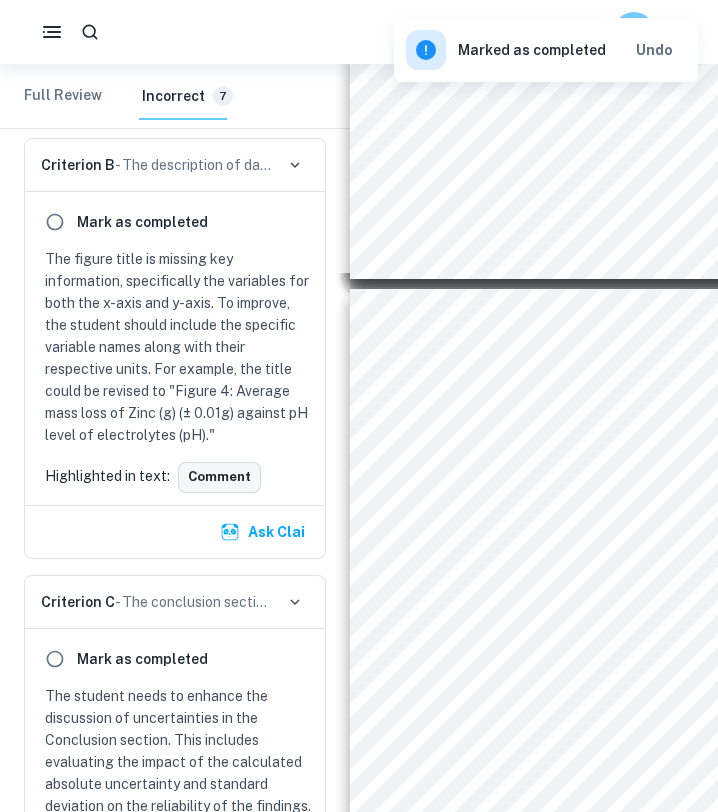 click on "Comment" at bounding box center (219, 477) 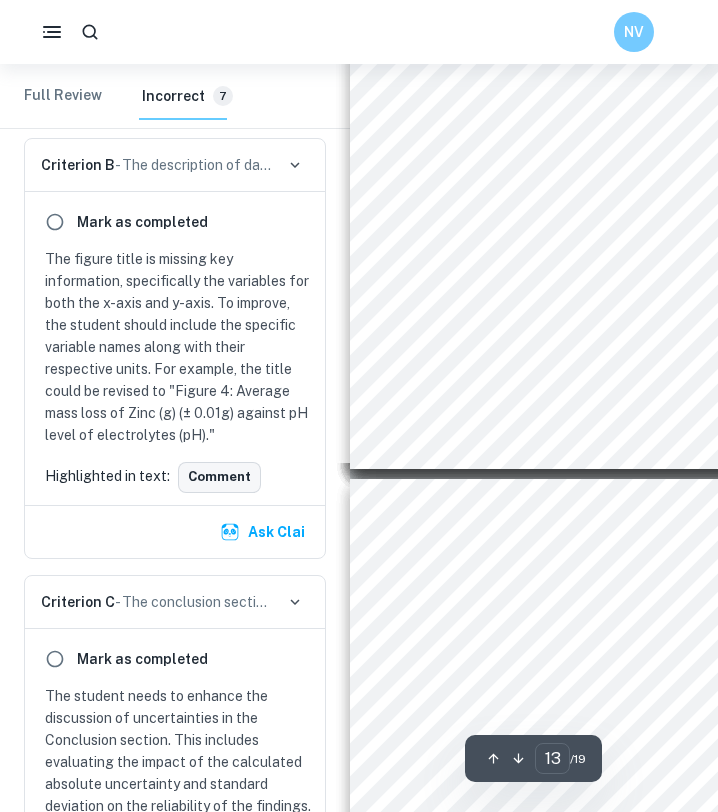 scroll, scrollTop: 7653, scrollLeft: 0, axis: vertical 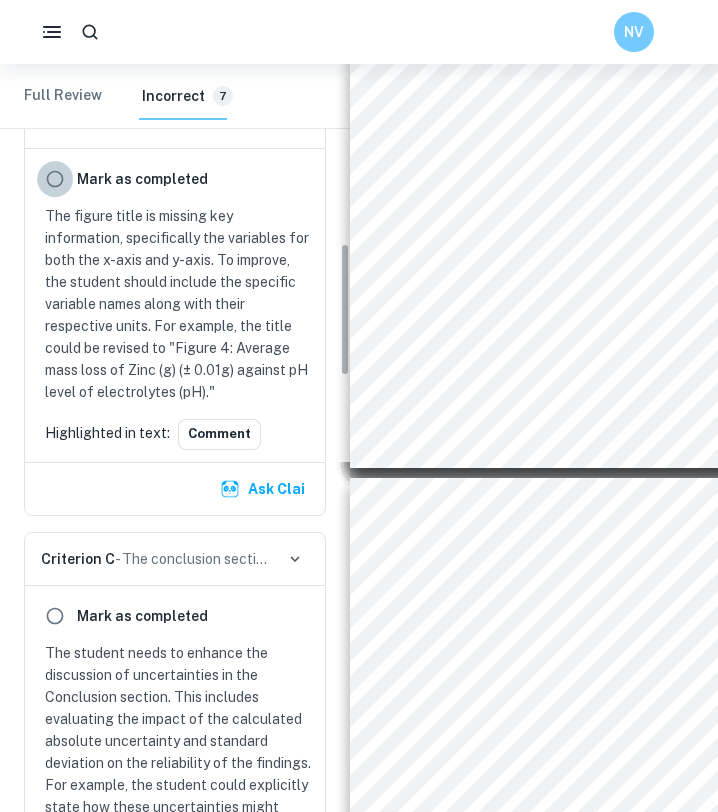 click at bounding box center (55, 179) 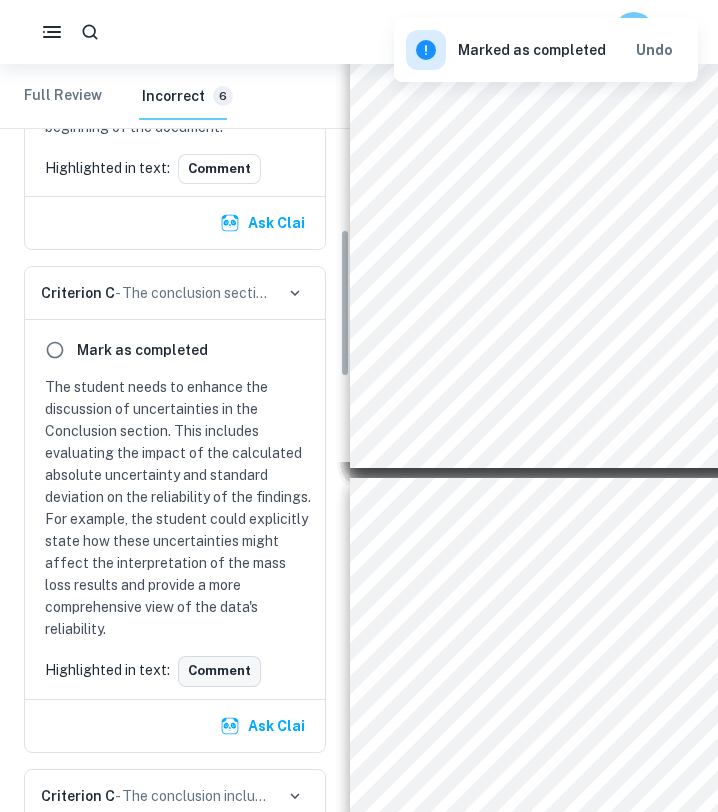 scroll, scrollTop: 777, scrollLeft: 0, axis: vertical 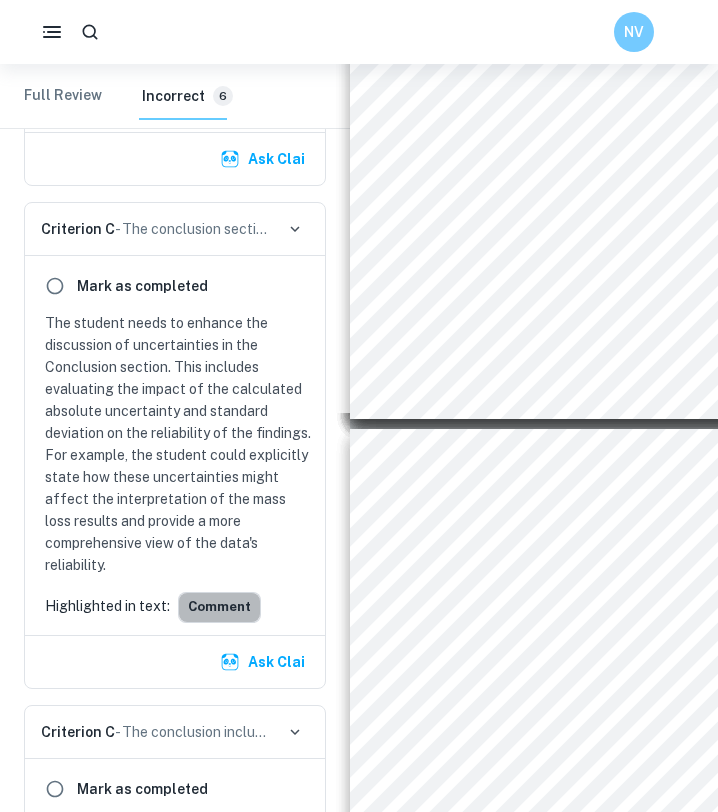 click on "Comment" at bounding box center (219, 607) 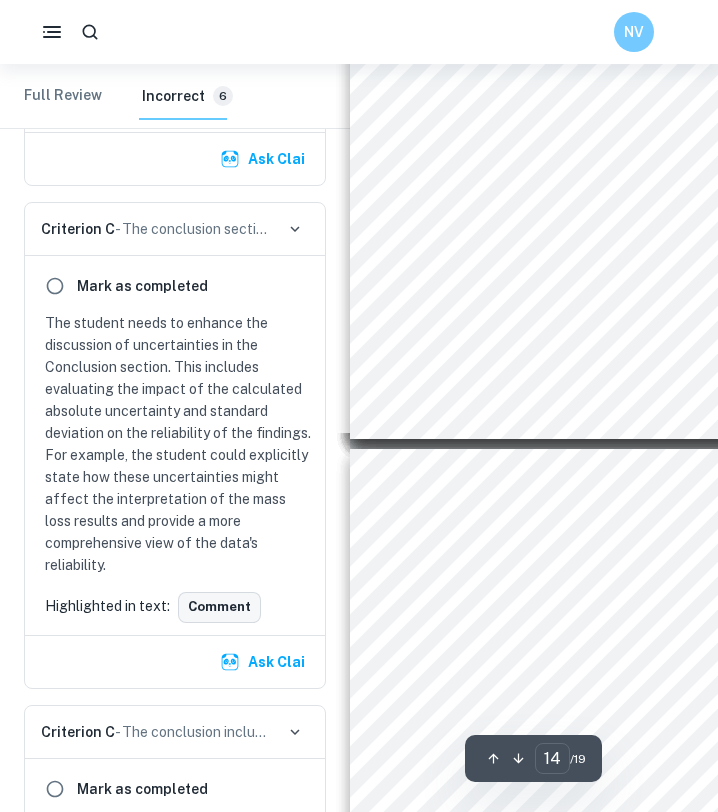 type on "15" 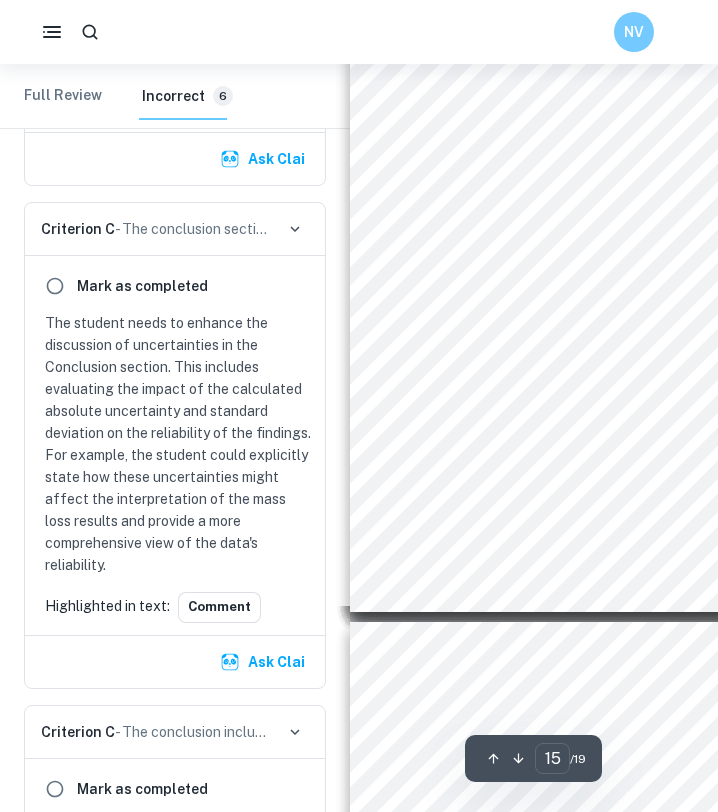 scroll, scrollTop: 8748, scrollLeft: 0, axis: vertical 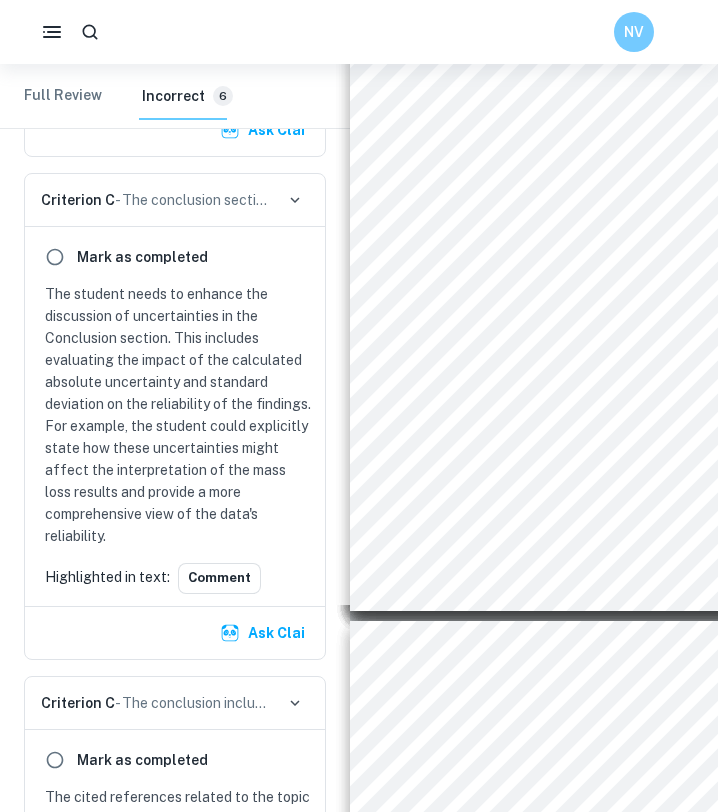 click on "Ask Clai" at bounding box center [264, 633] 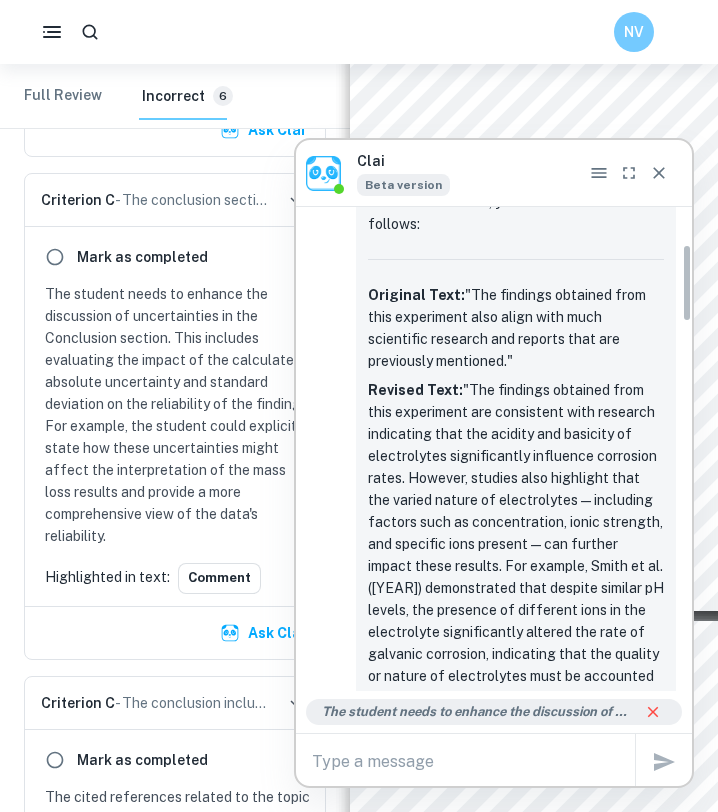 scroll, scrollTop: 272, scrollLeft: 0, axis: vertical 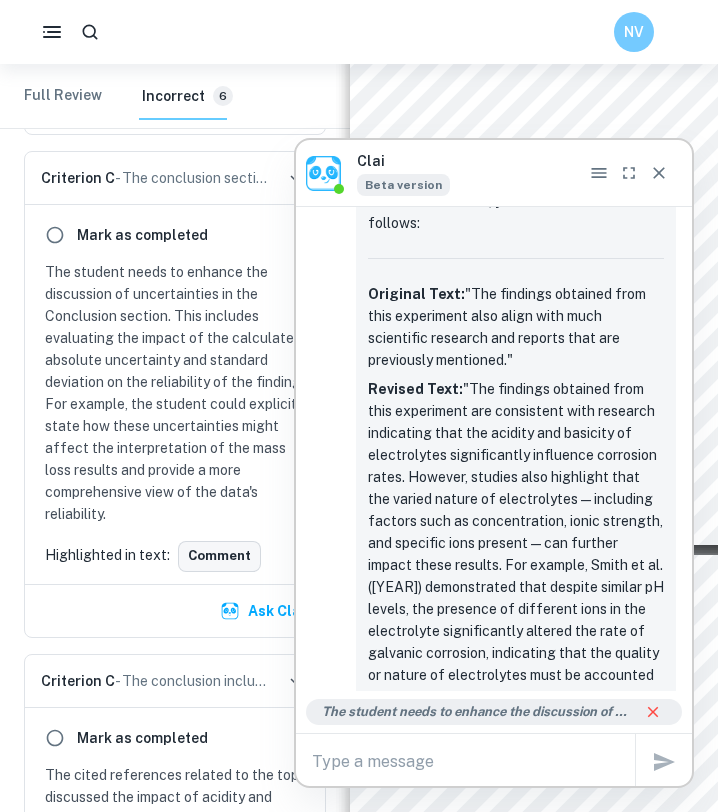click on "Comment" at bounding box center [219, 556] 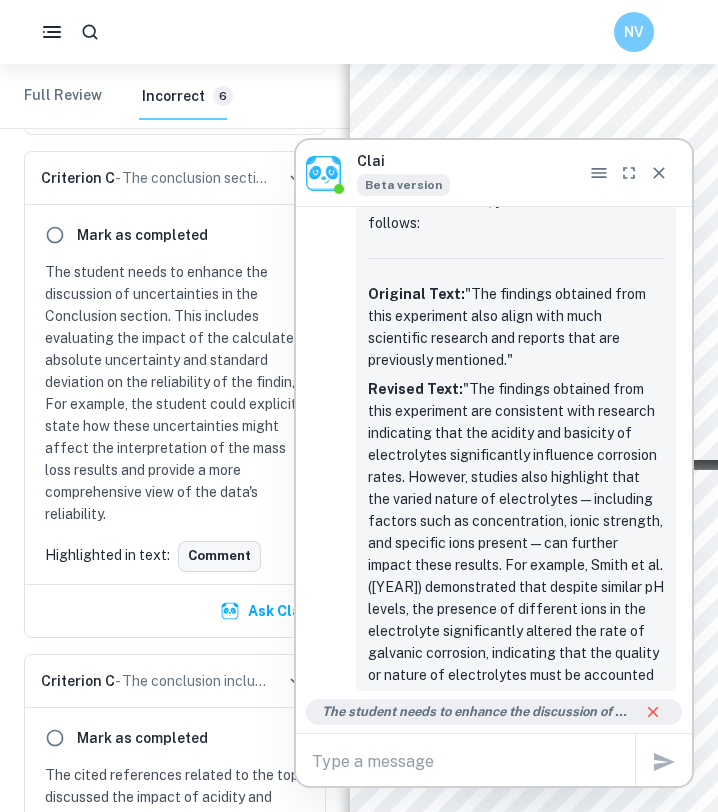 scroll, scrollTop: 8901, scrollLeft: 0, axis: vertical 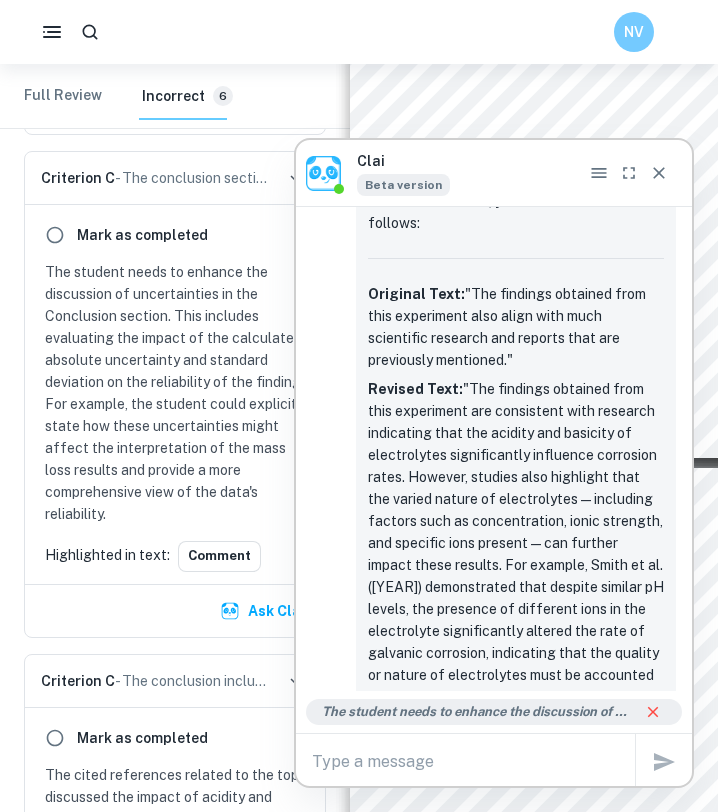 click on "Ask Clai" at bounding box center (264, 611) 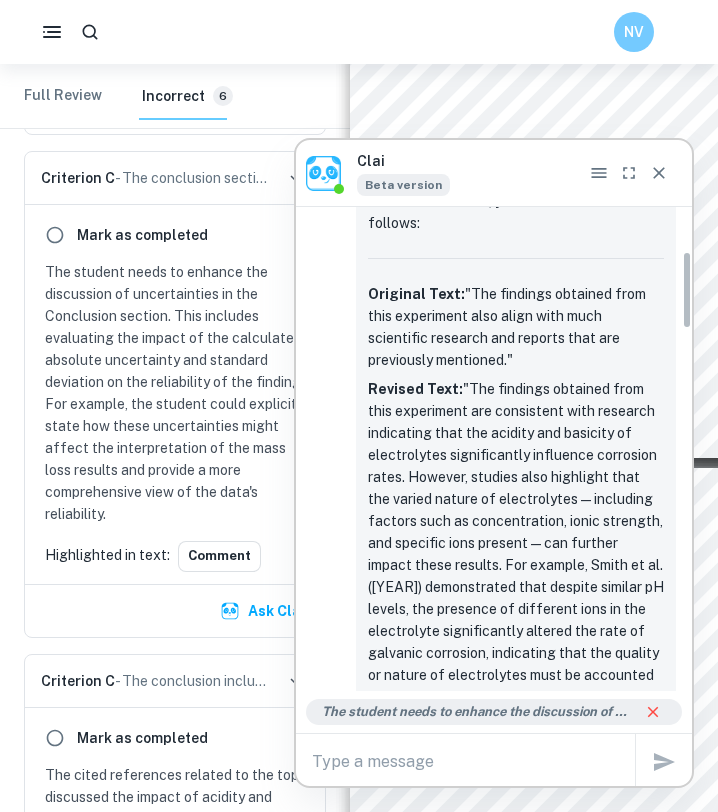 click at bounding box center [473, 761] 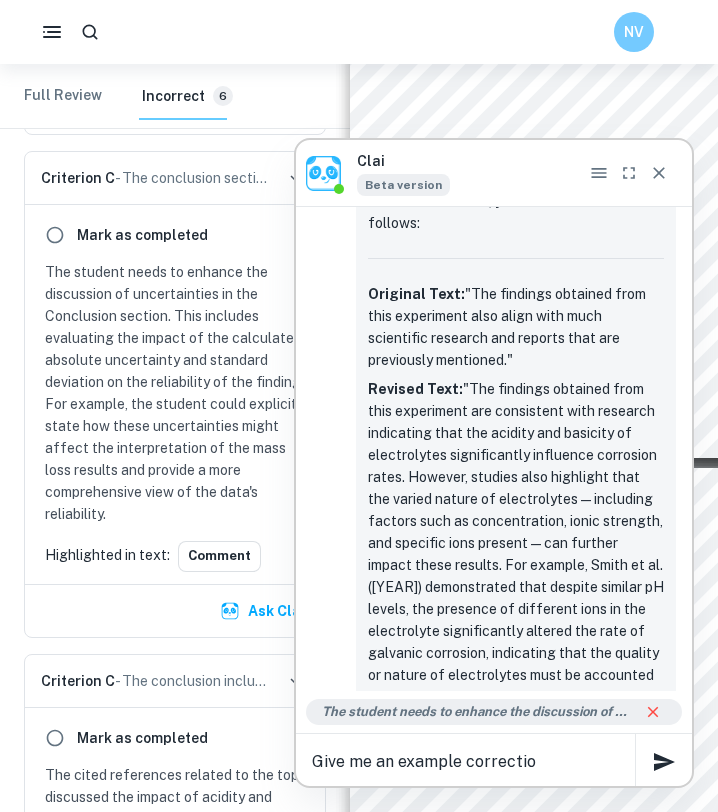 type on "Give me an example correction" 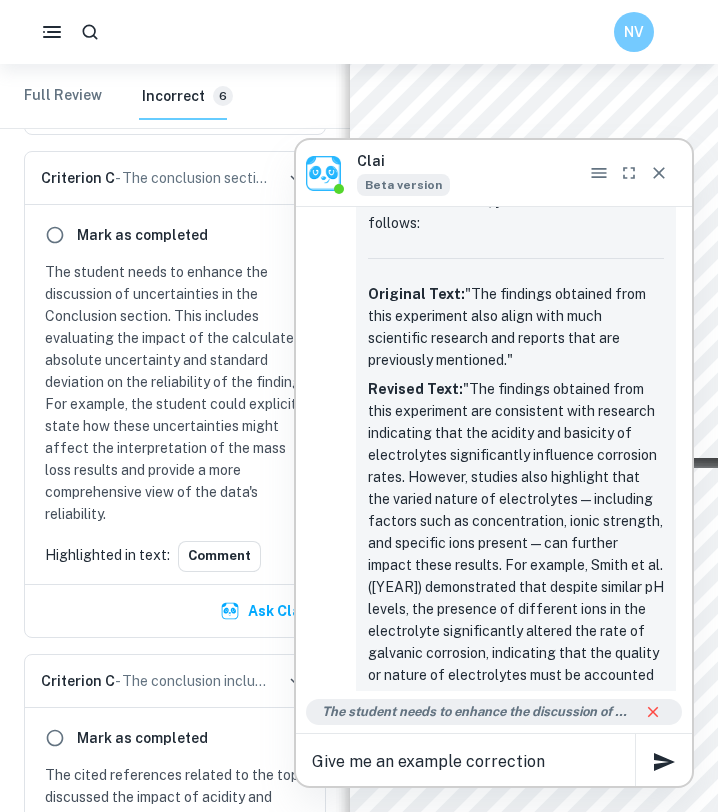 type 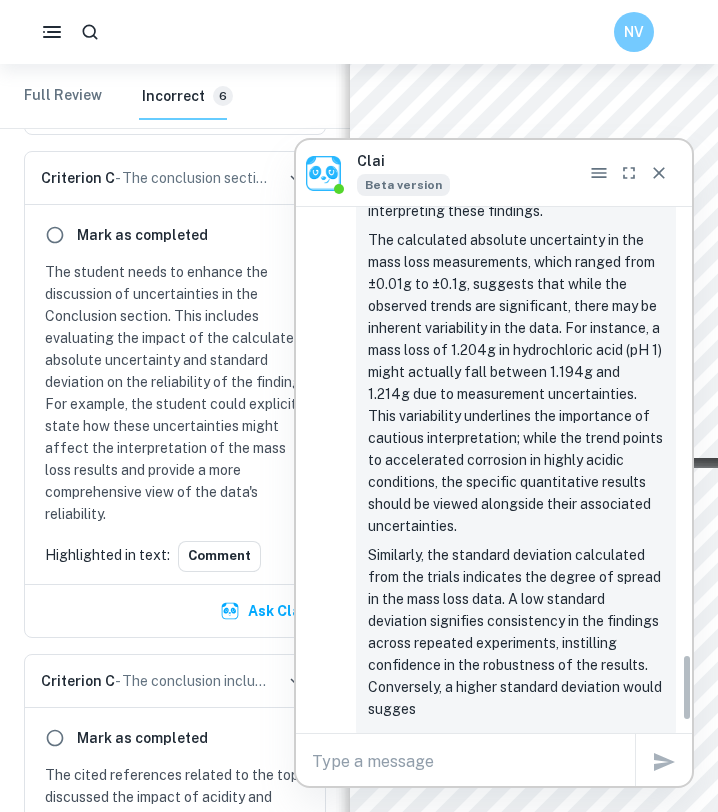 scroll, scrollTop: 4001, scrollLeft: 0, axis: vertical 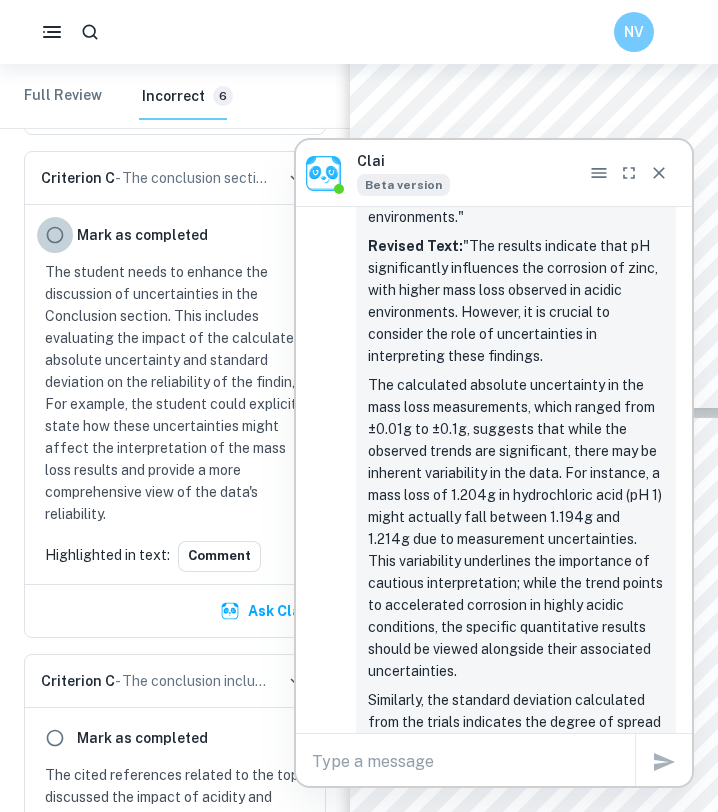 click at bounding box center (55, 235) 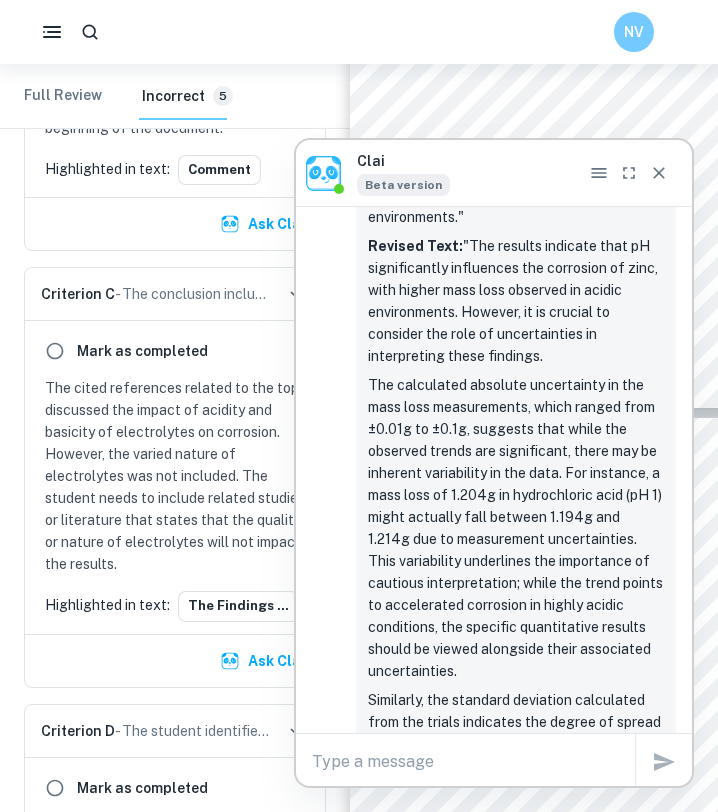 scroll, scrollTop: 783, scrollLeft: 0, axis: vertical 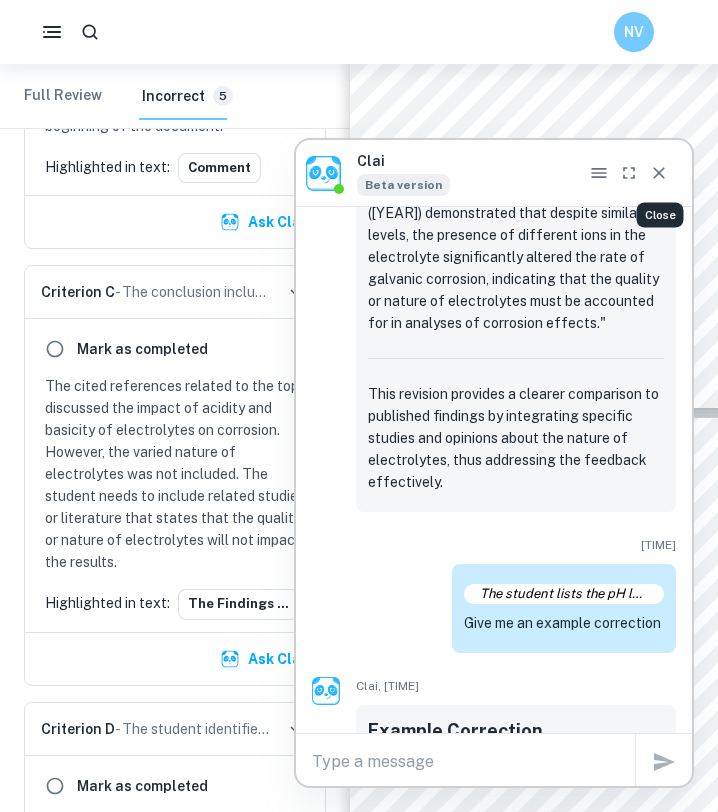 click 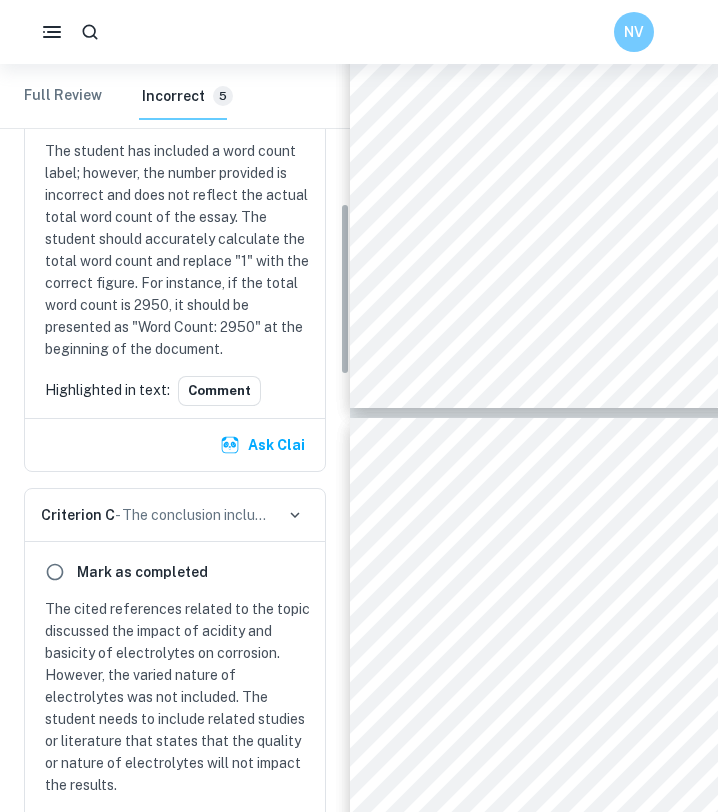scroll, scrollTop: 562, scrollLeft: 0, axis: vertical 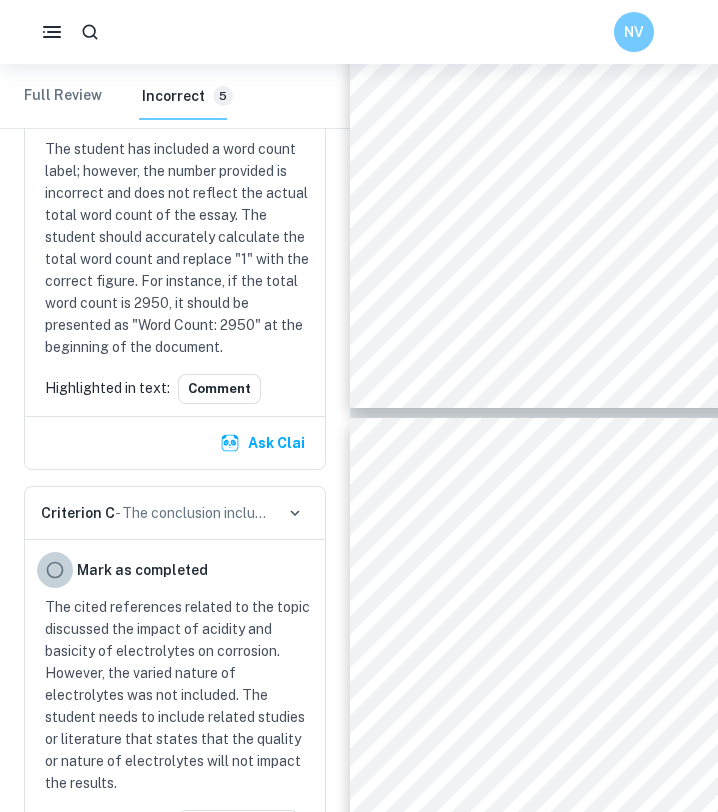 click at bounding box center [55, 570] 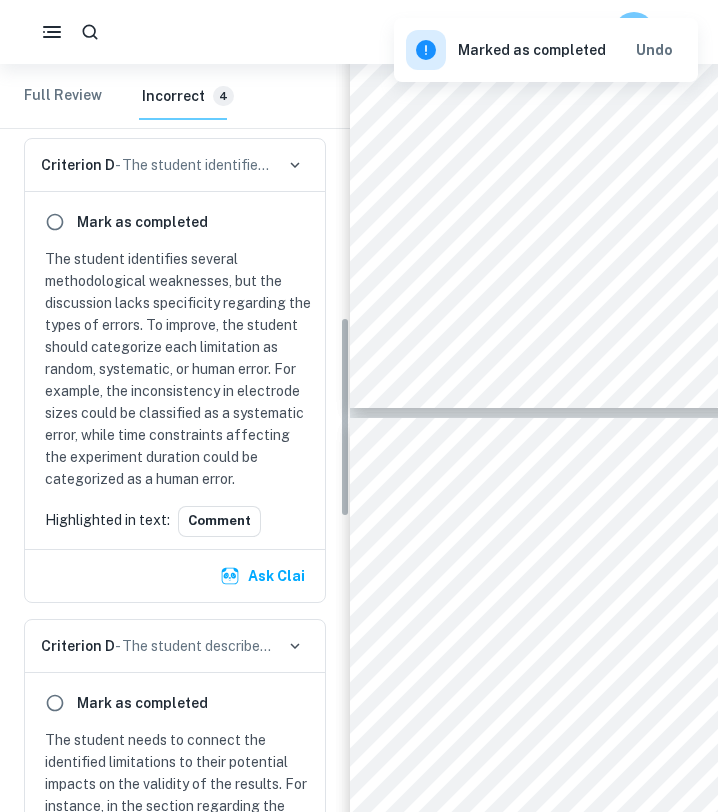 scroll, scrollTop: 909, scrollLeft: 0, axis: vertical 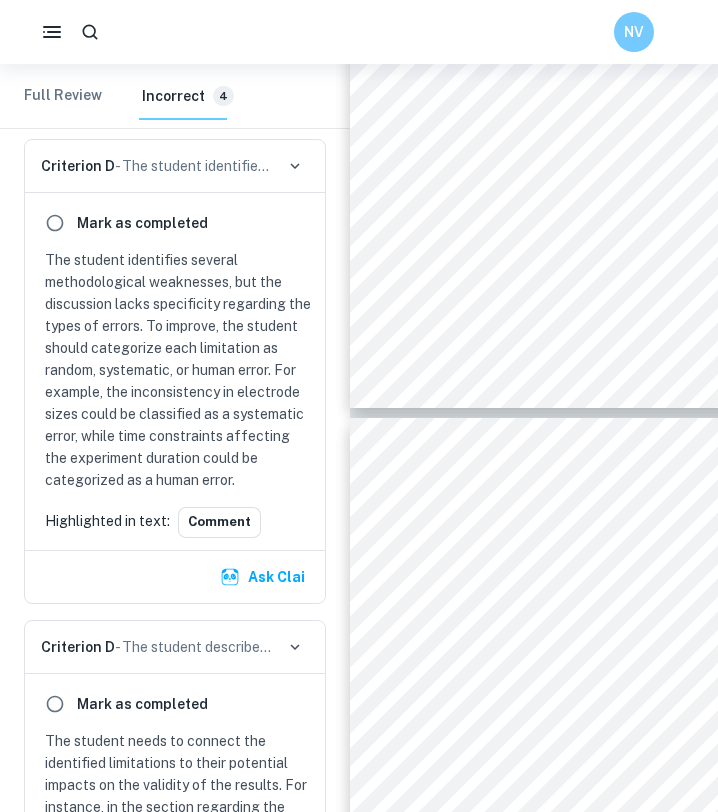 click on "Criterion D  - The student identifies methodological weaknesses or limitations associated with the exploration" at bounding box center (157, 166) 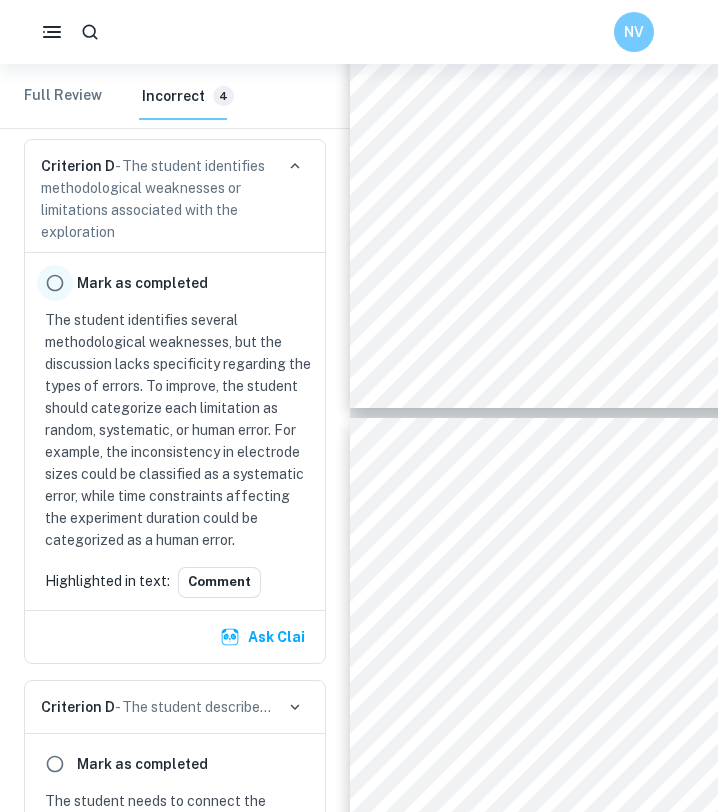 click at bounding box center [55, 283] 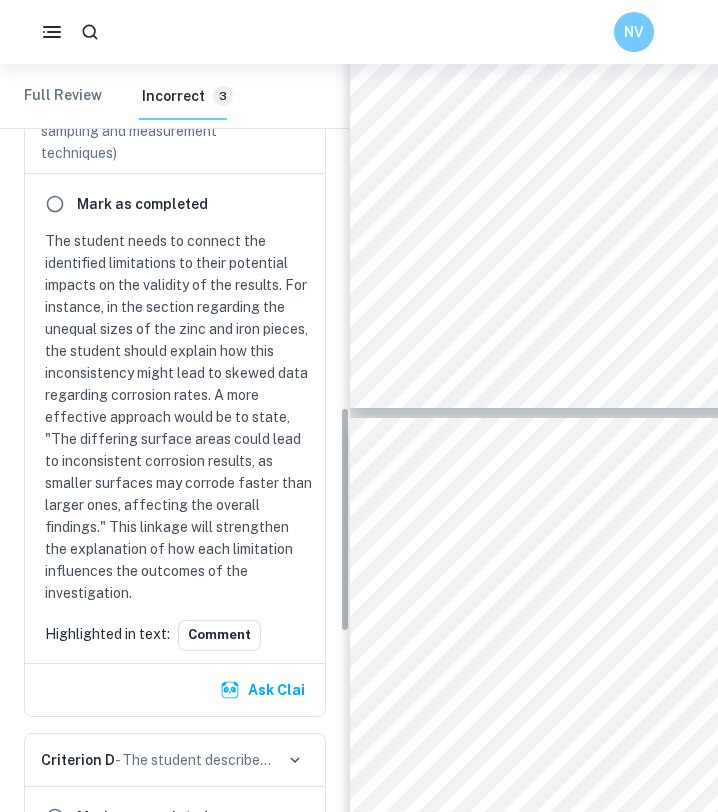 scroll, scrollTop: 1100, scrollLeft: 0, axis: vertical 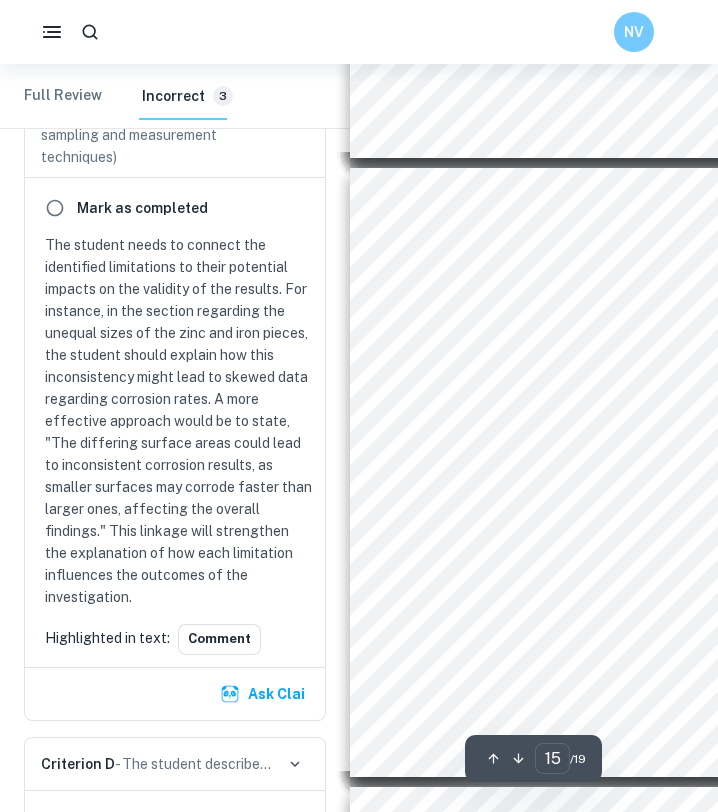 type on "16" 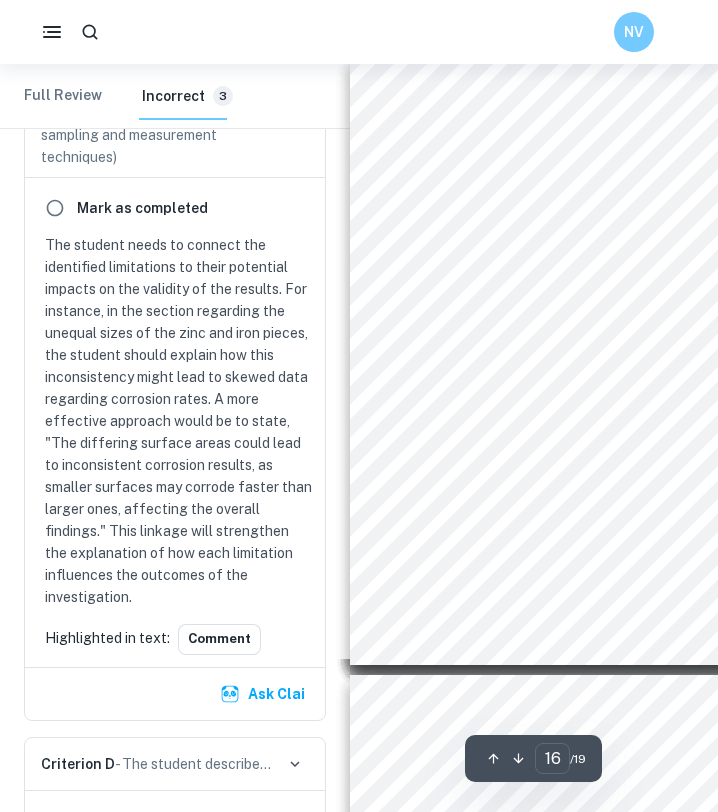 scroll, scrollTop: 9310, scrollLeft: 0, axis: vertical 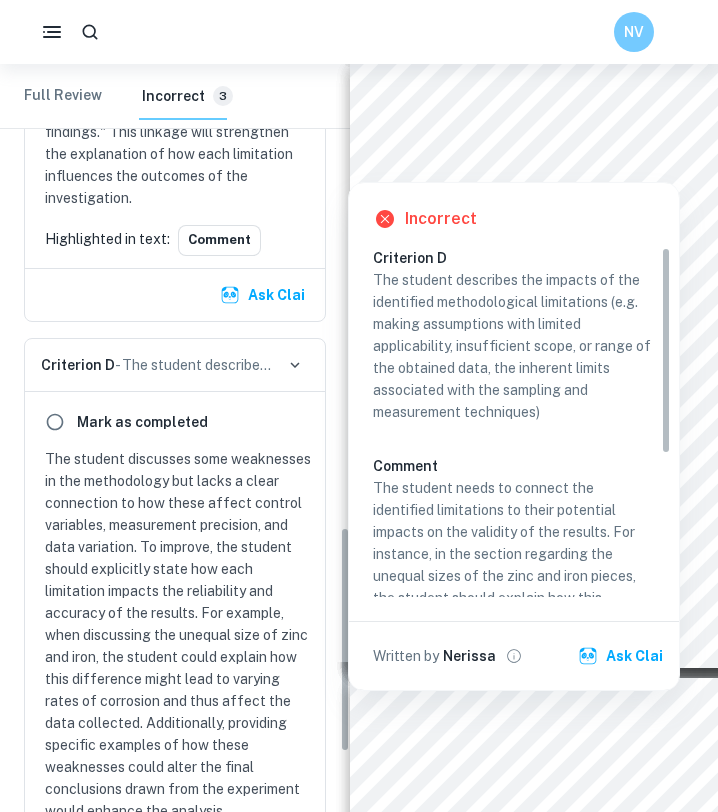 click on "Mark as completed" at bounding box center [175, 422] 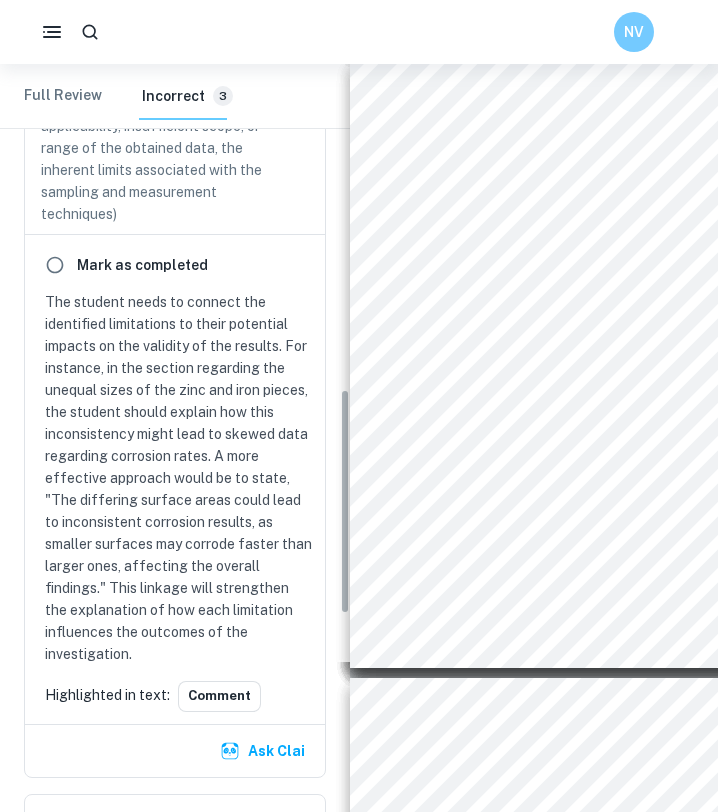 scroll, scrollTop: 1031, scrollLeft: 0, axis: vertical 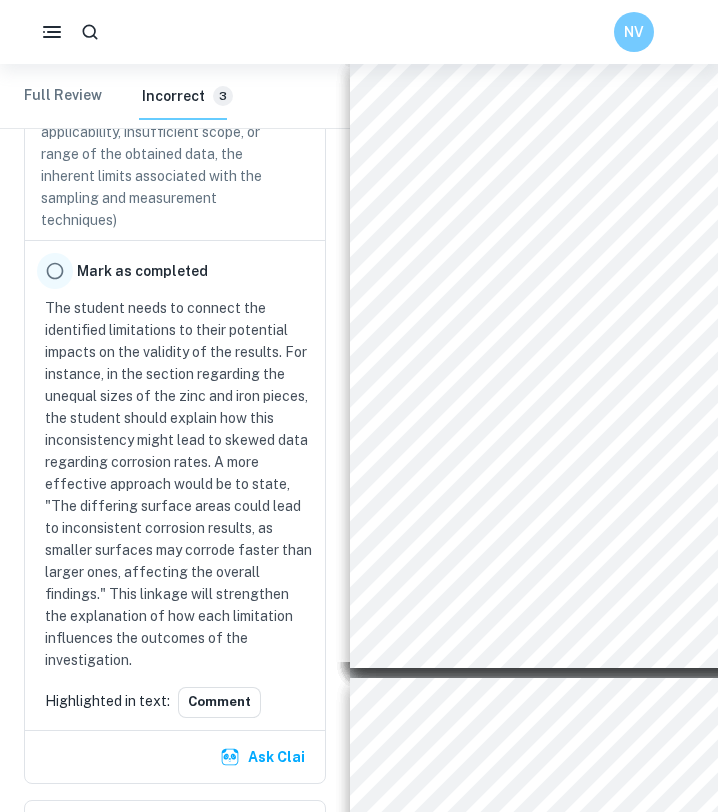 click at bounding box center (55, 271) 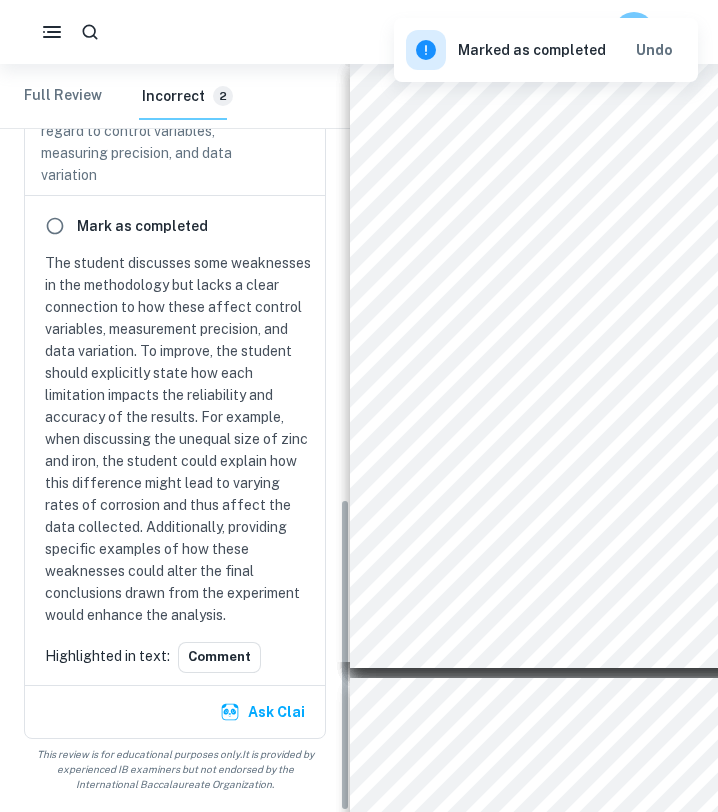 scroll, scrollTop: 1009, scrollLeft: 0, axis: vertical 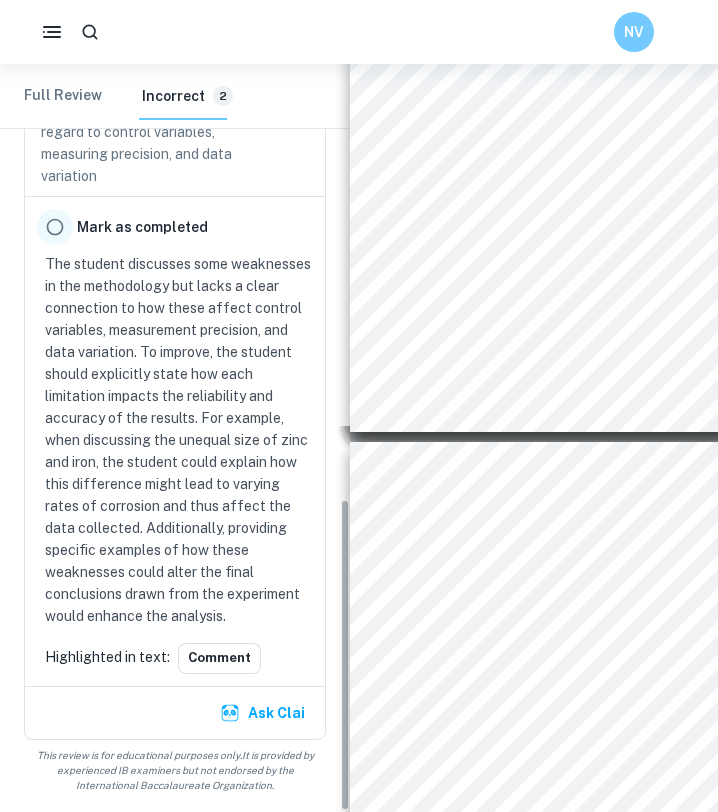 click at bounding box center [55, 227] 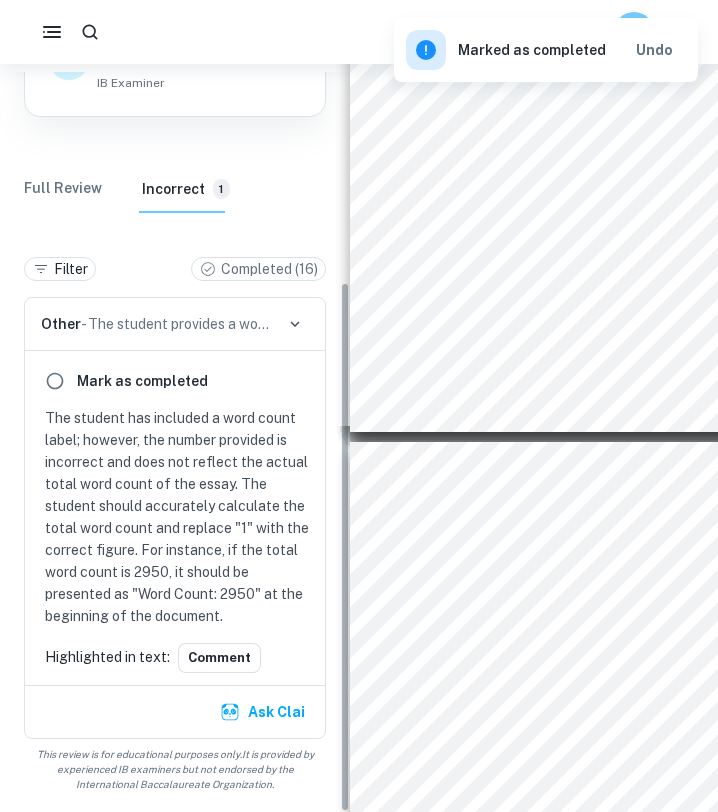 scroll, scrollTop: 292, scrollLeft: 0, axis: vertical 